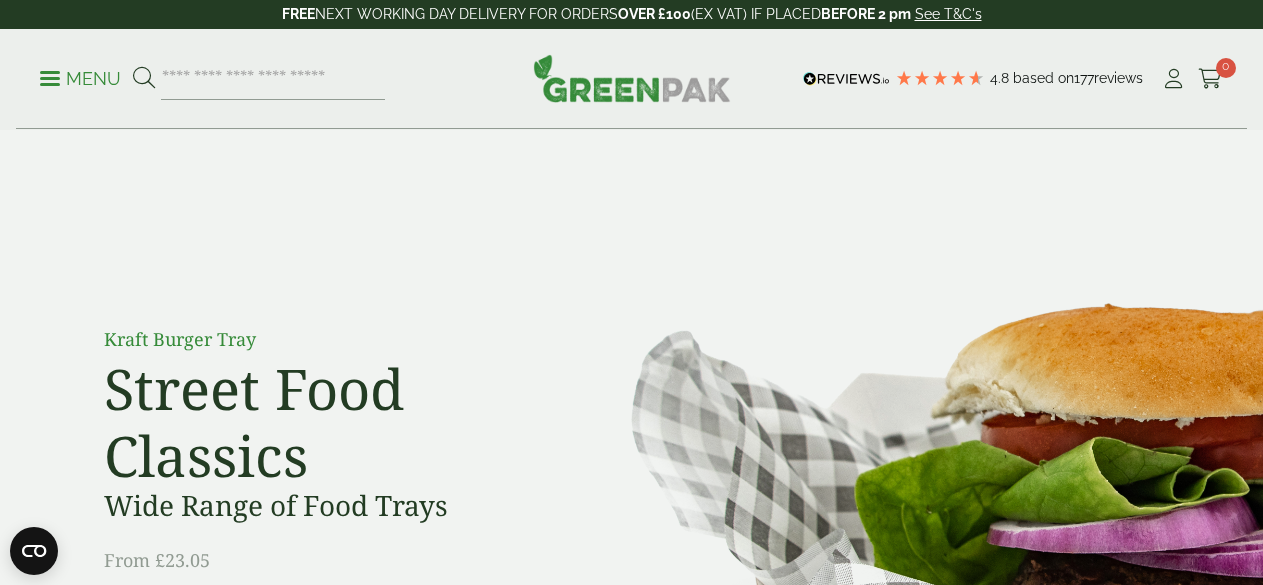 scroll, scrollTop: 0, scrollLeft: 0, axis: both 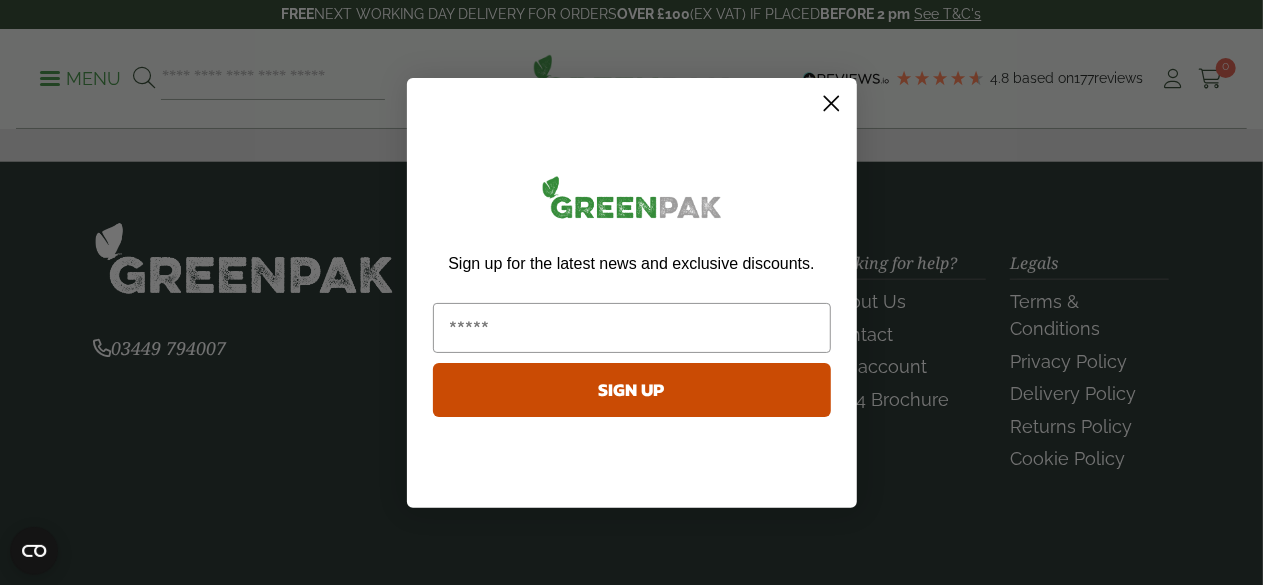 click 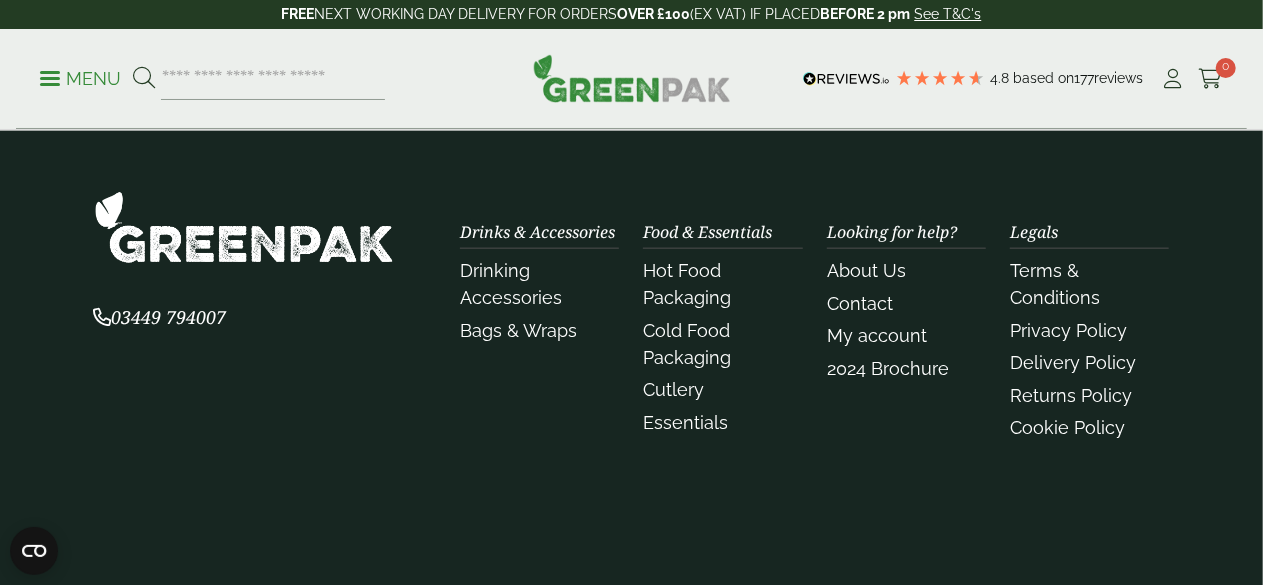 scroll, scrollTop: 4823, scrollLeft: 0, axis: vertical 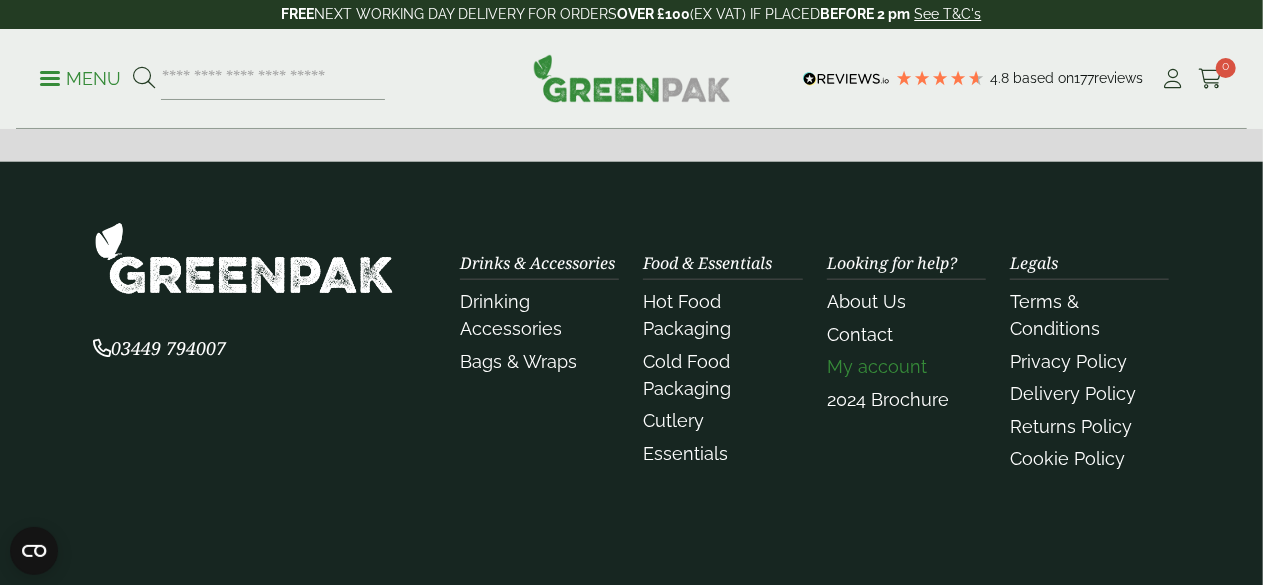 click on "My account" at bounding box center [877, 366] 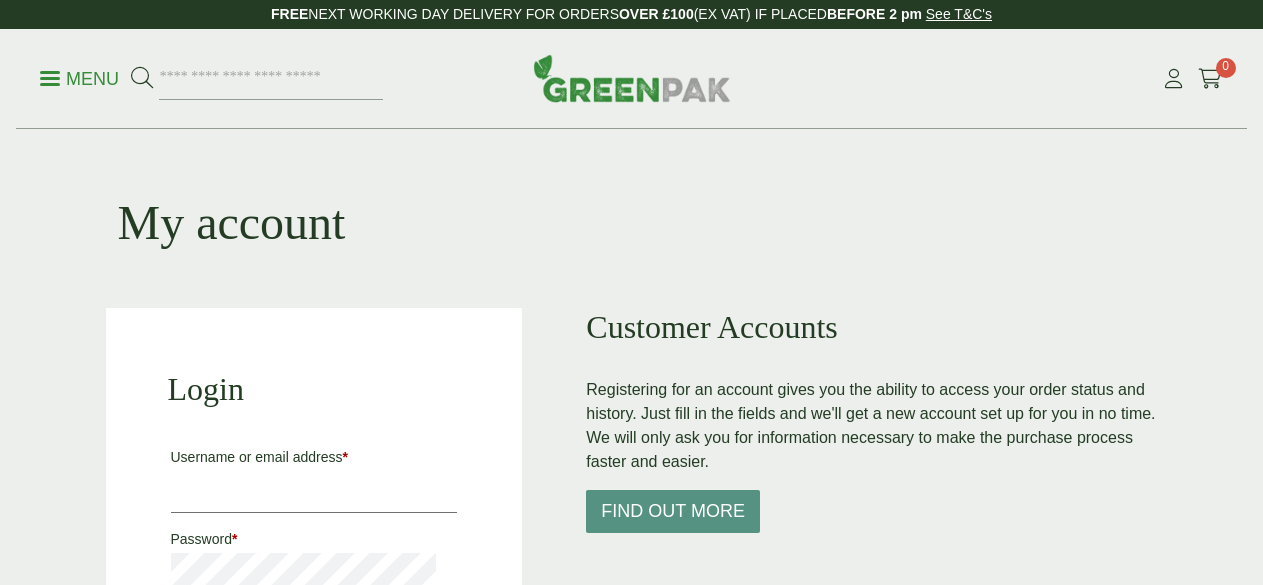 scroll, scrollTop: 0, scrollLeft: 0, axis: both 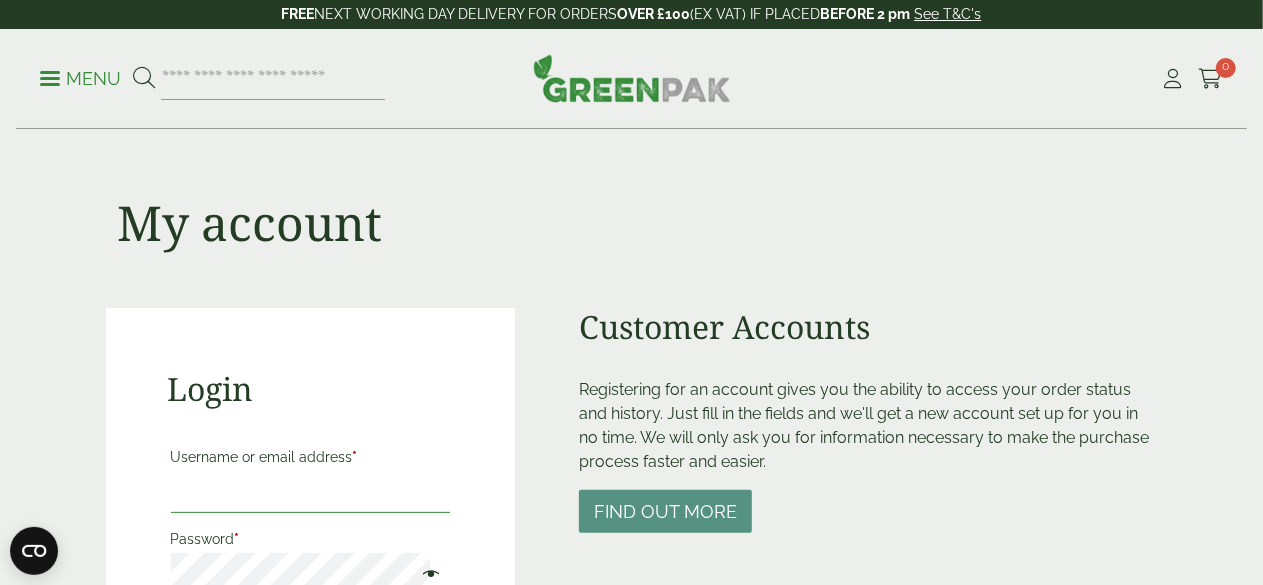 click on "Username or email address  *" at bounding box center (311, 492) 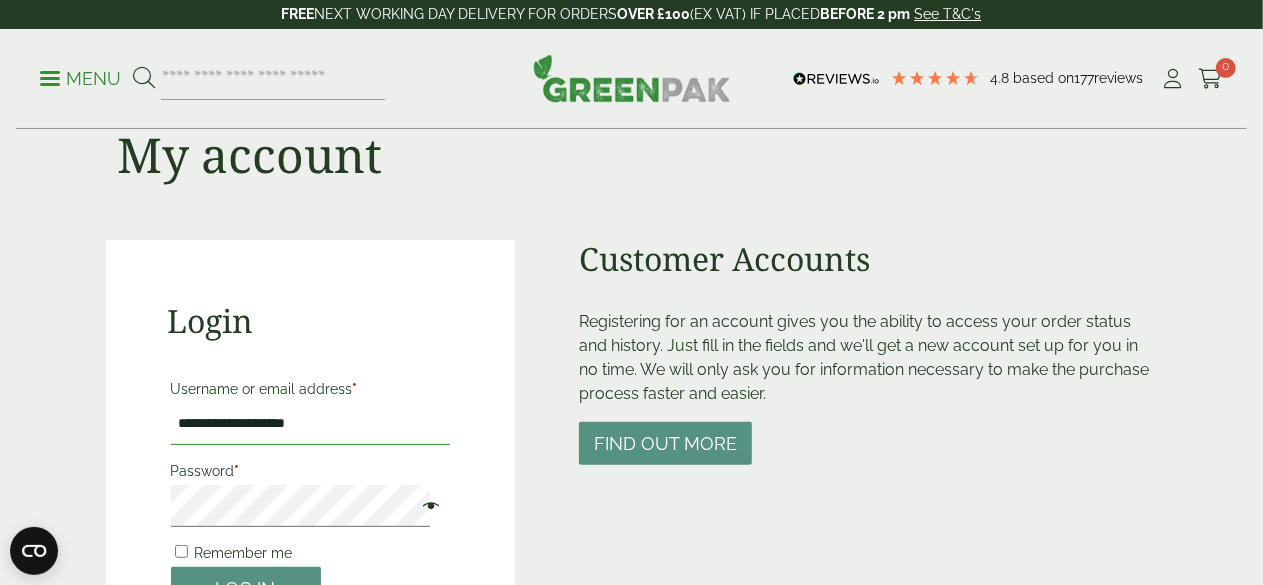 scroll, scrollTop: 100, scrollLeft: 0, axis: vertical 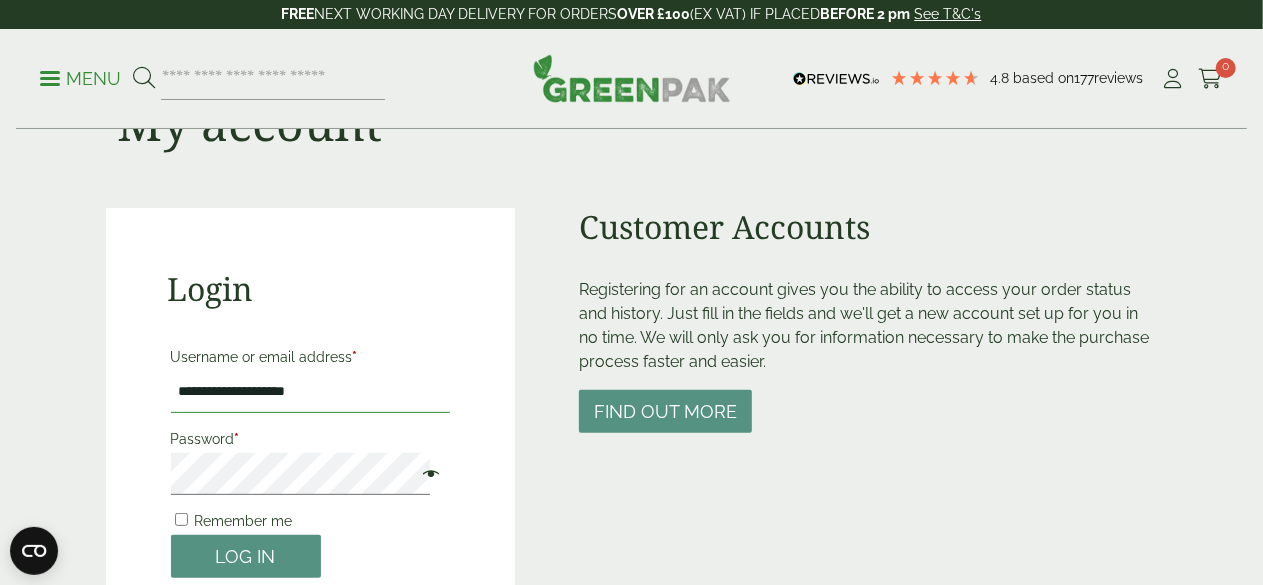 type on "**********" 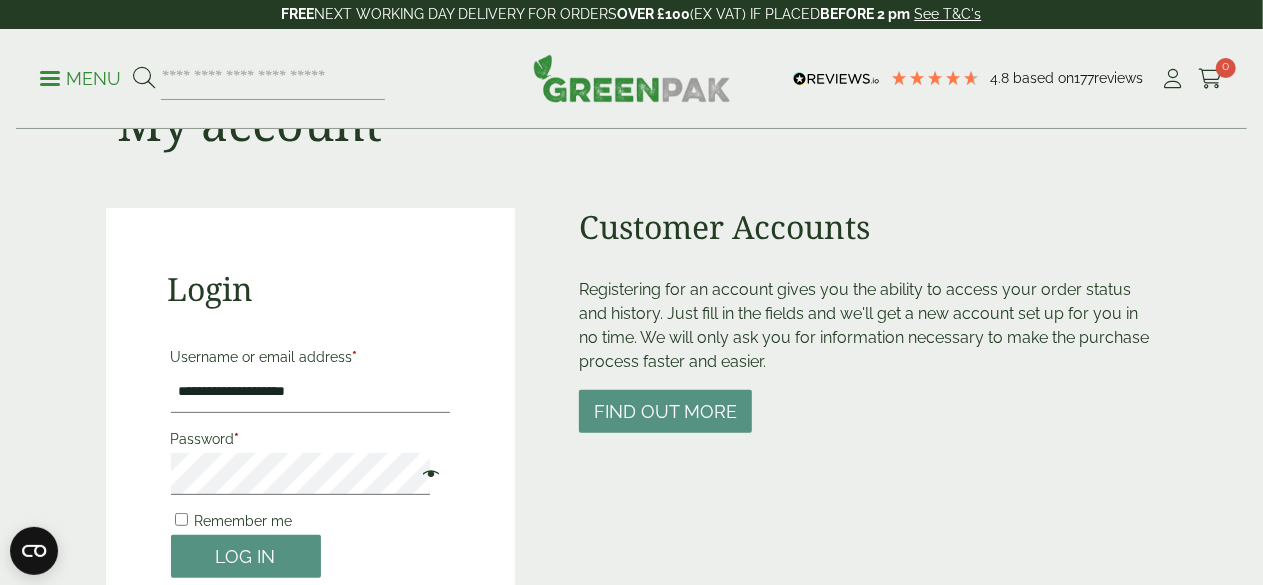 click on "Password  *" at bounding box center [311, 439] 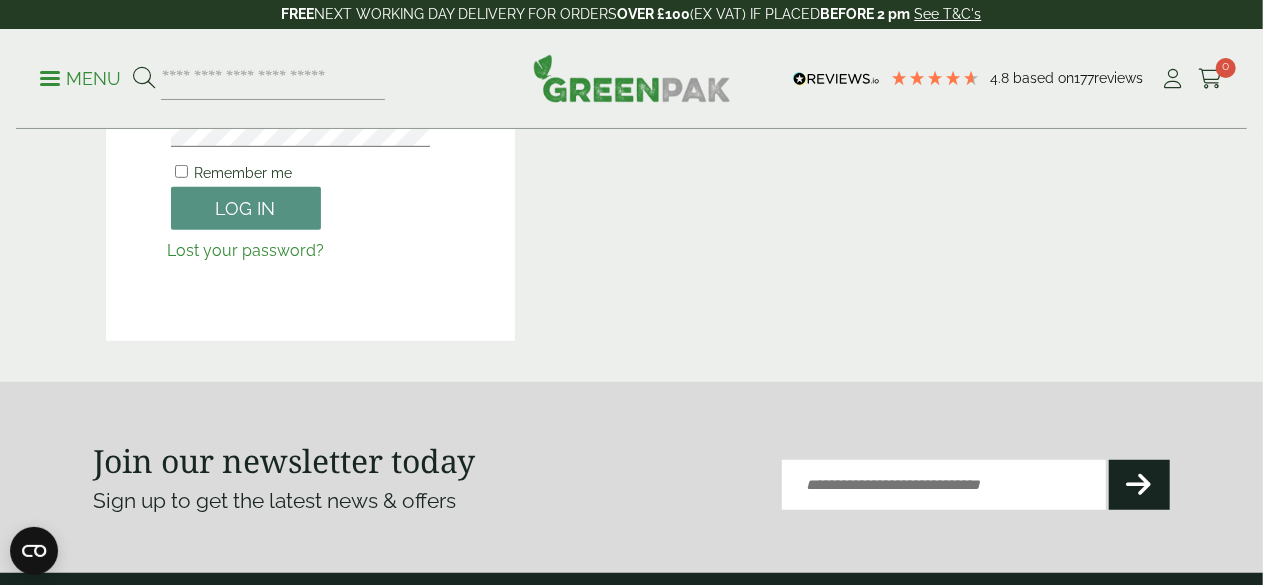 scroll, scrollTop: 200, scrollLeft: 0, axis: vertical 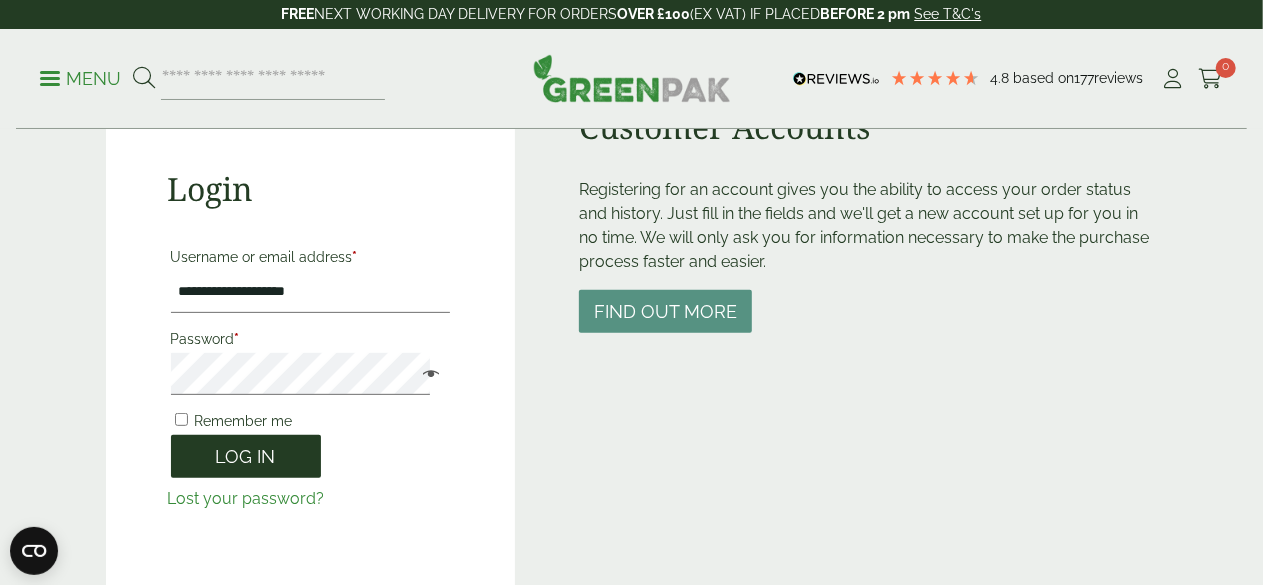 click on "Log in" at bounding box center [246, 456] 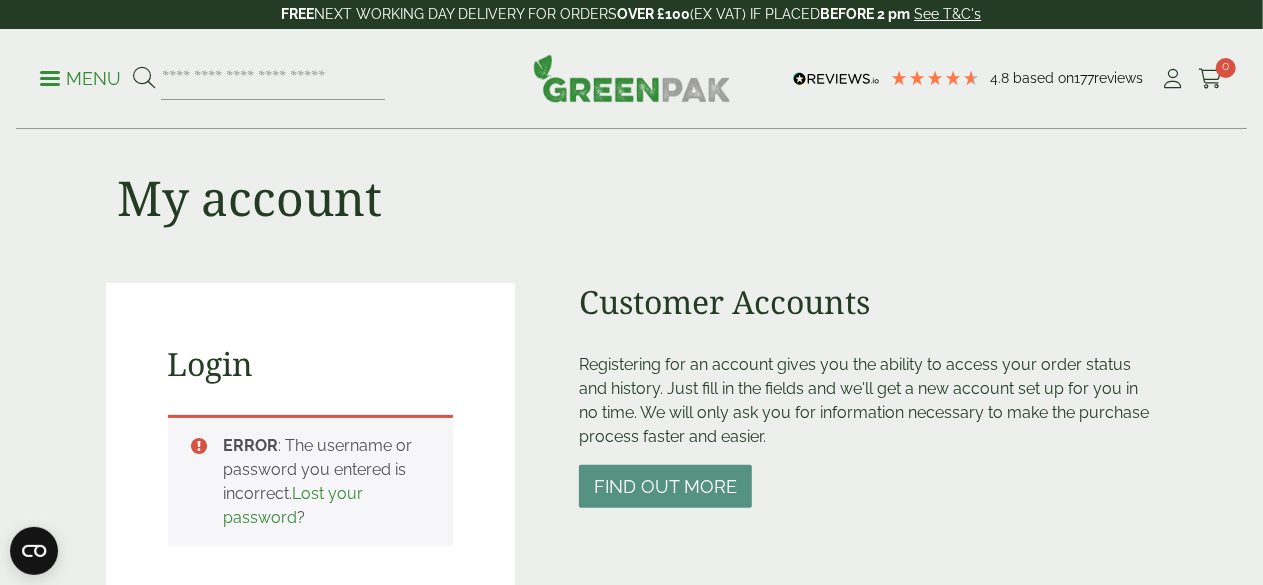 scroll, scrollTop: 0, scrollLeft: 0, axis: both 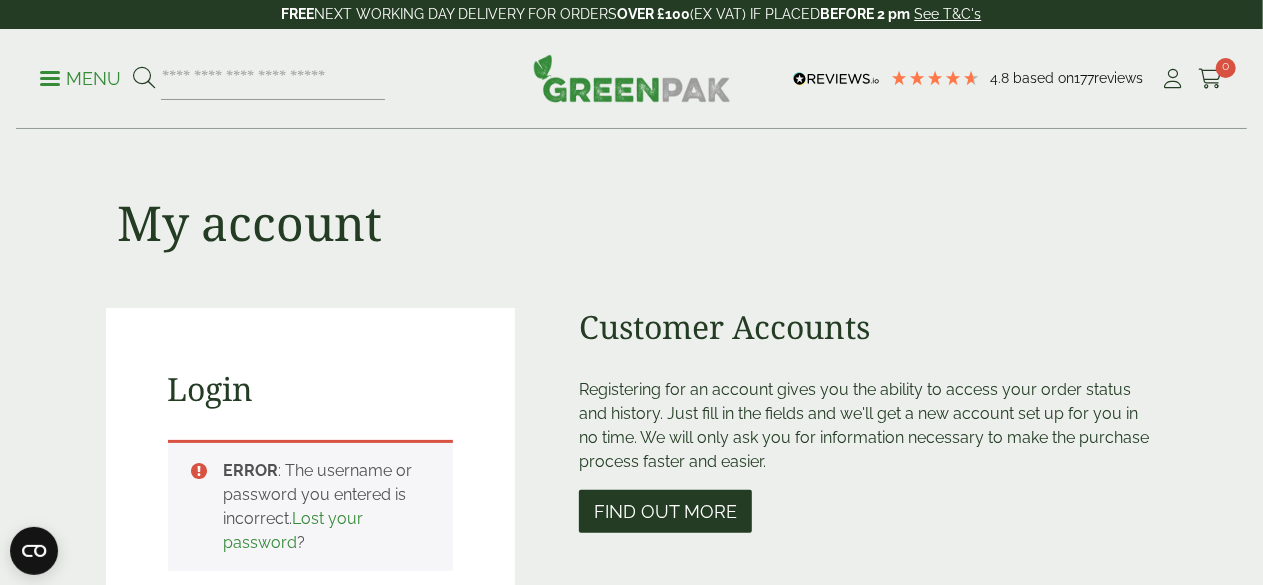 click on "Find out more" at bounding box center [665, 511] 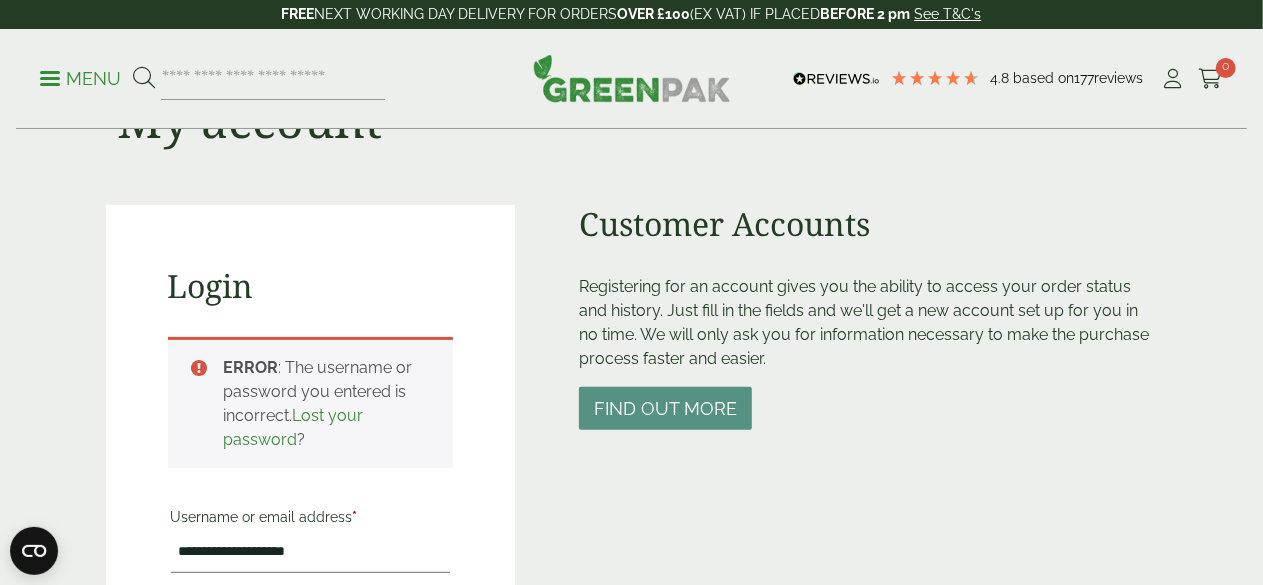 scroll, scrollTop: 300, scrollLeft: 0, axis: vertical 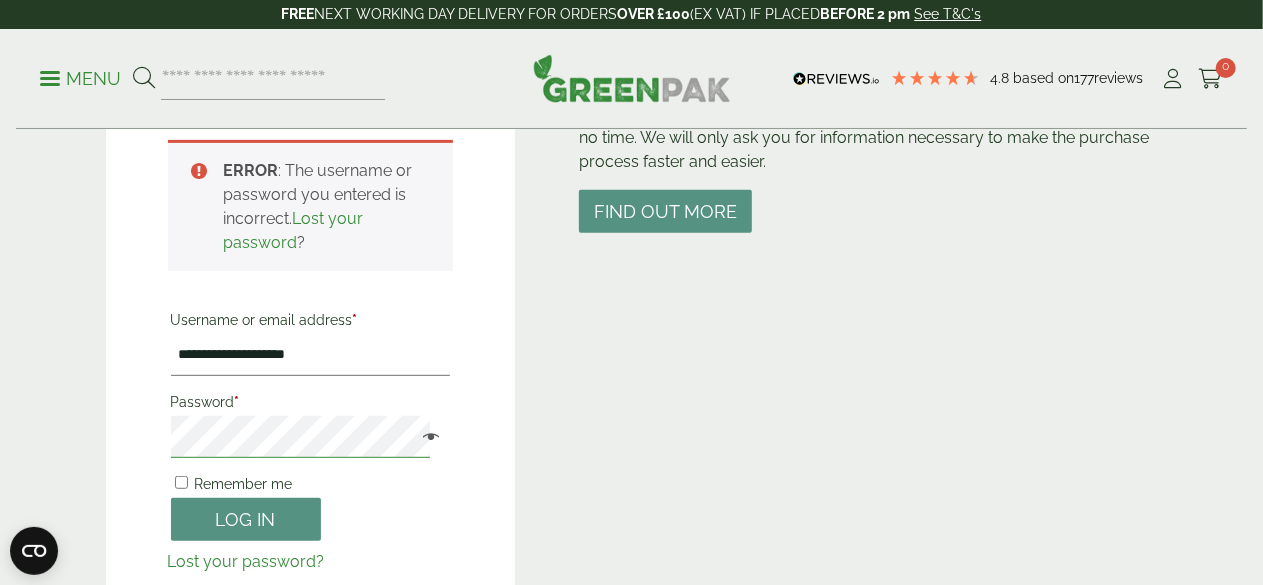 click on "**********" at bounding box center (632, 241) 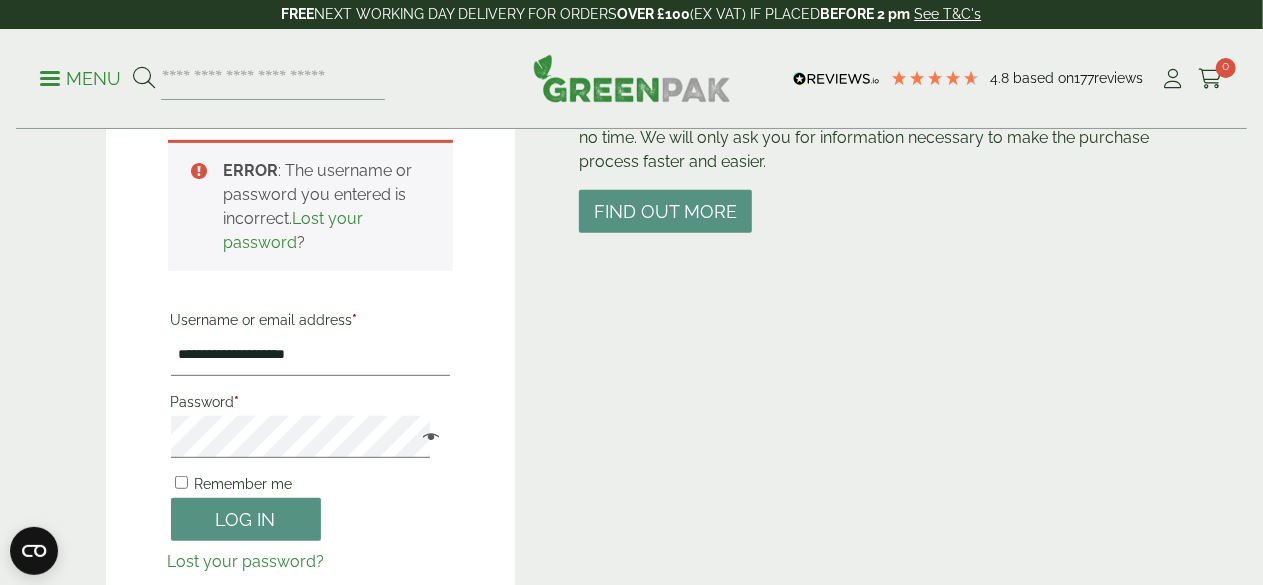 click on "Lost your password?" at bounding box center (246, 561) 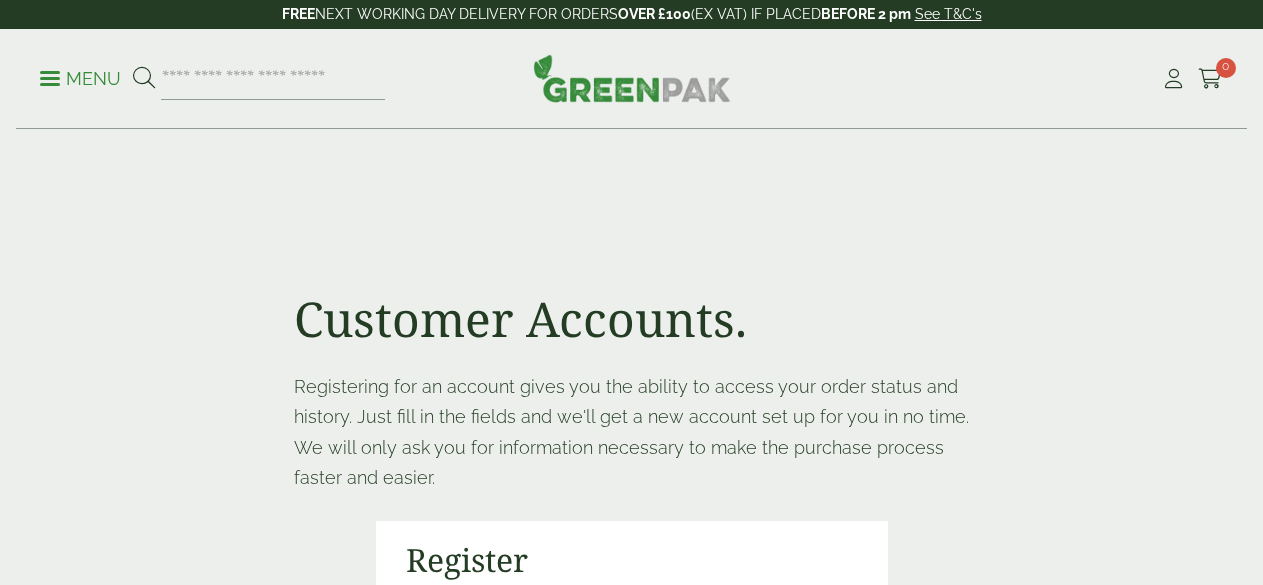 scroll, scrollTop: 0, scrollLeft: 0, axis: both 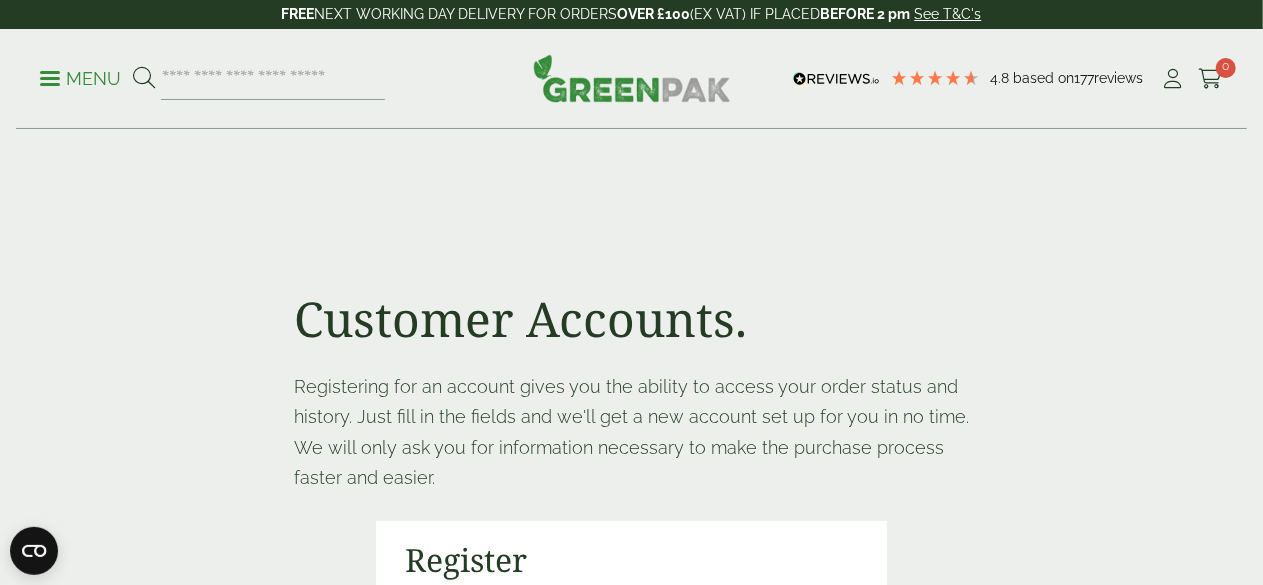 click on "First Name  *" at bounding box center (511, 664) 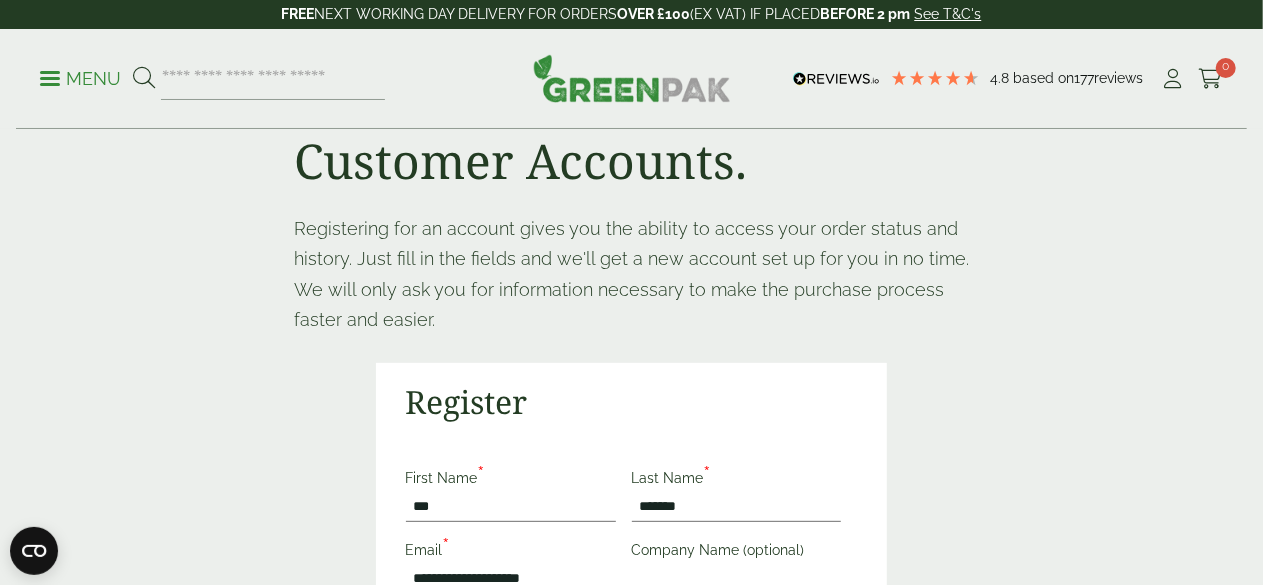 scroll, scrollTop: 200, scrollLeft: 0, axis: vertical 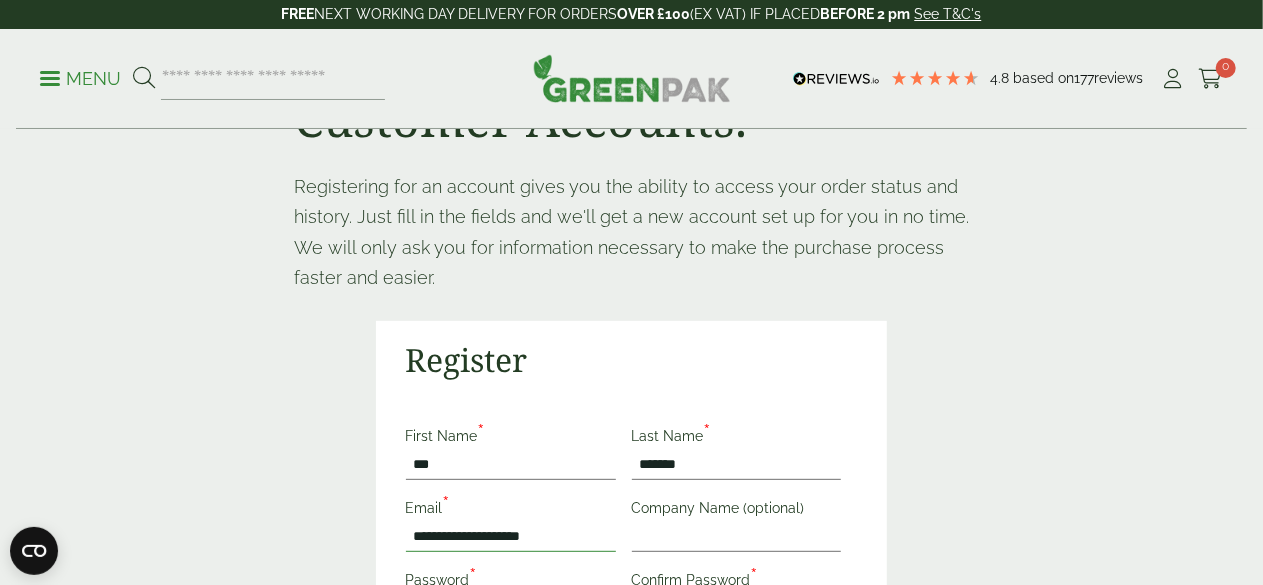 type on "**********" 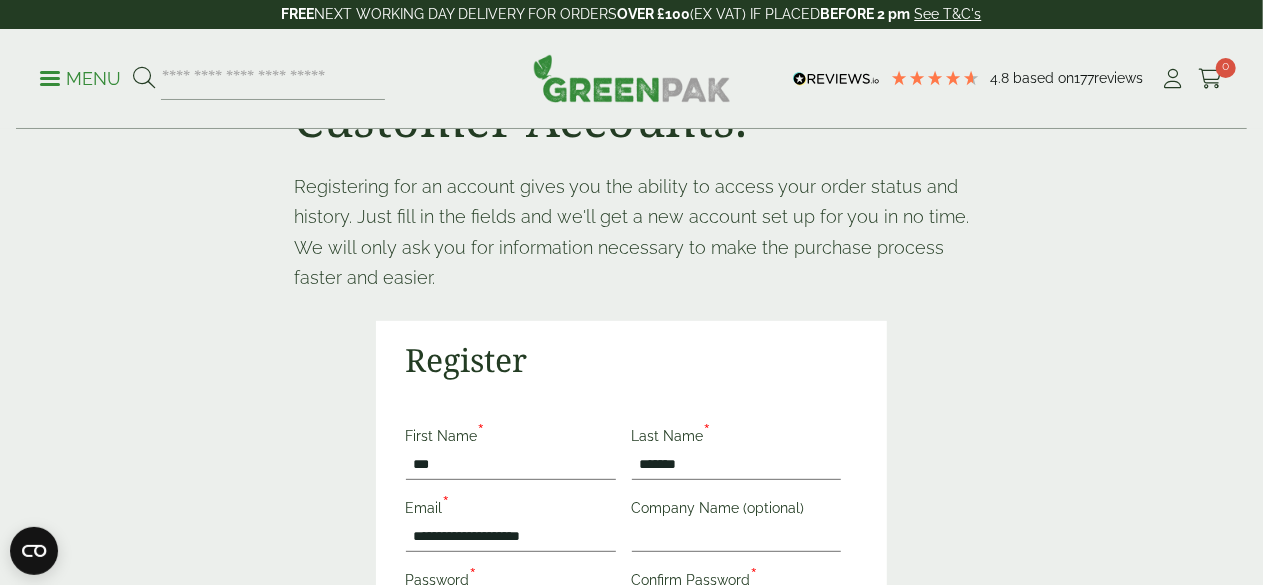 click on "Password  *" at bounding box center (446, 583) 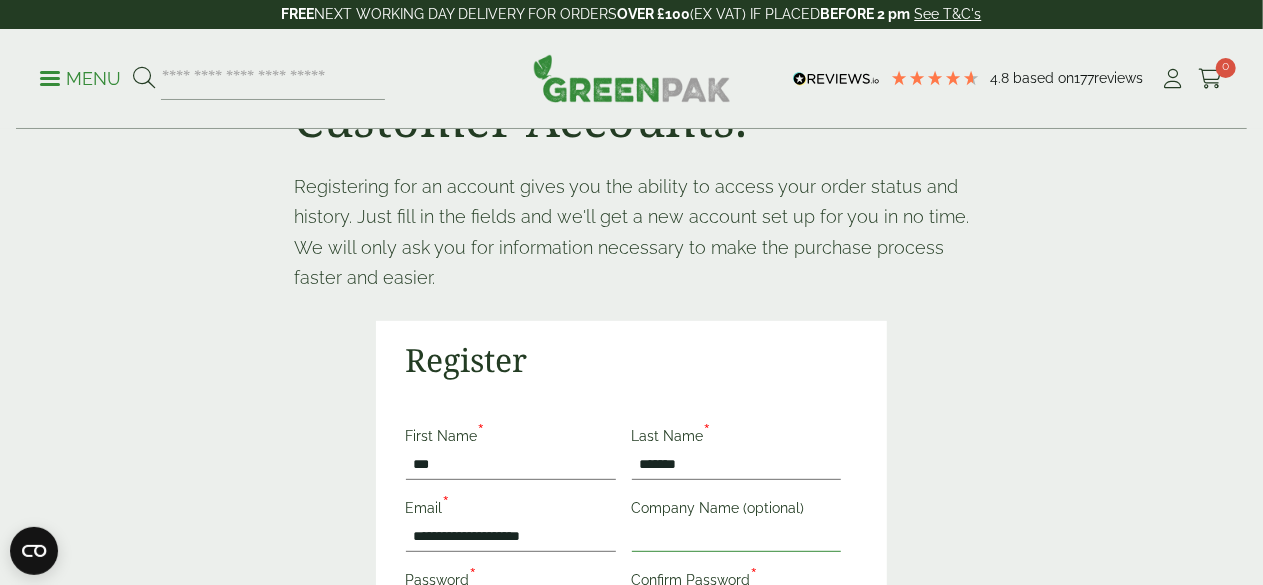 click on "Company Name (optional)" at bounding box center (737, 536) 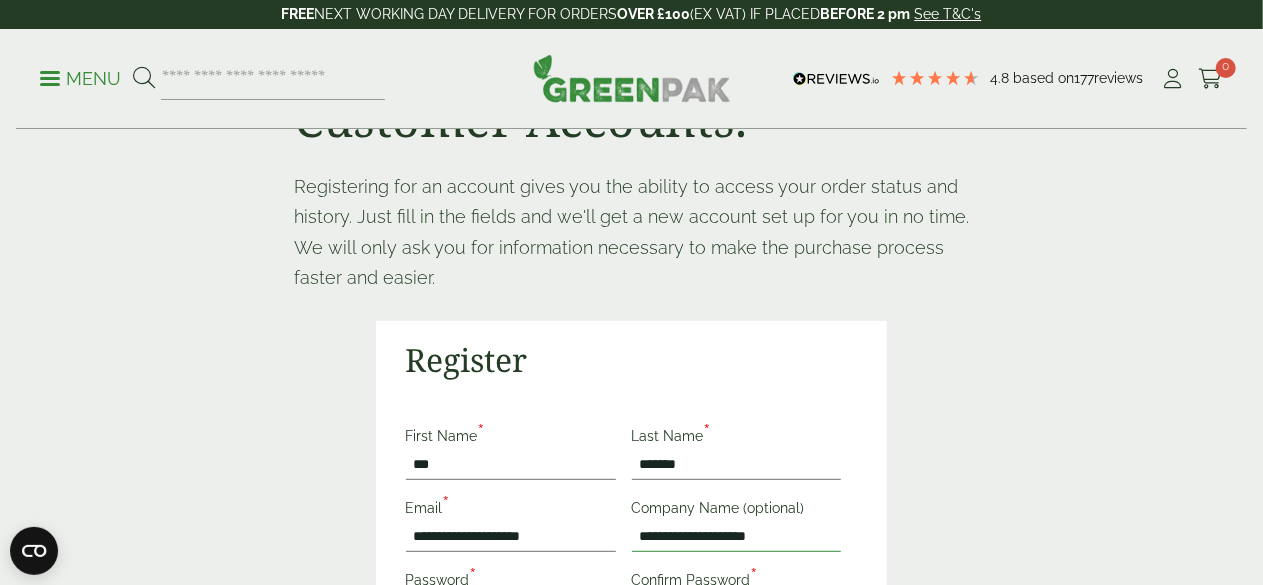 click on "**********" at bounding box center [737, 536] 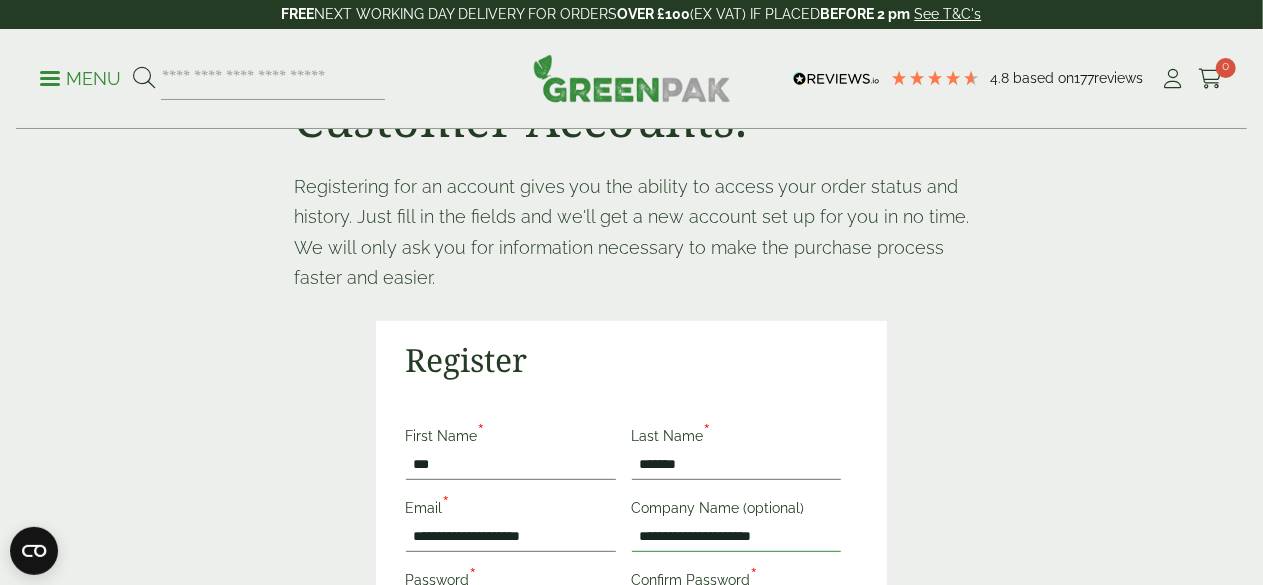 click on "**********" at bounding box center (737, 536) 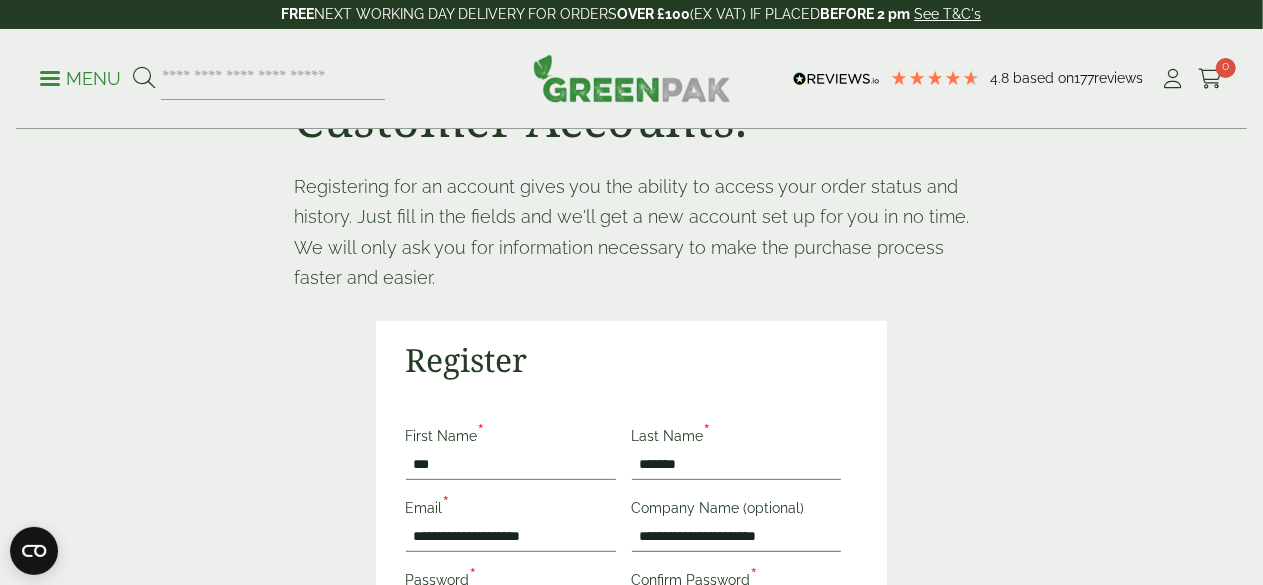 click on "**********" at bounding box center (737, 536) 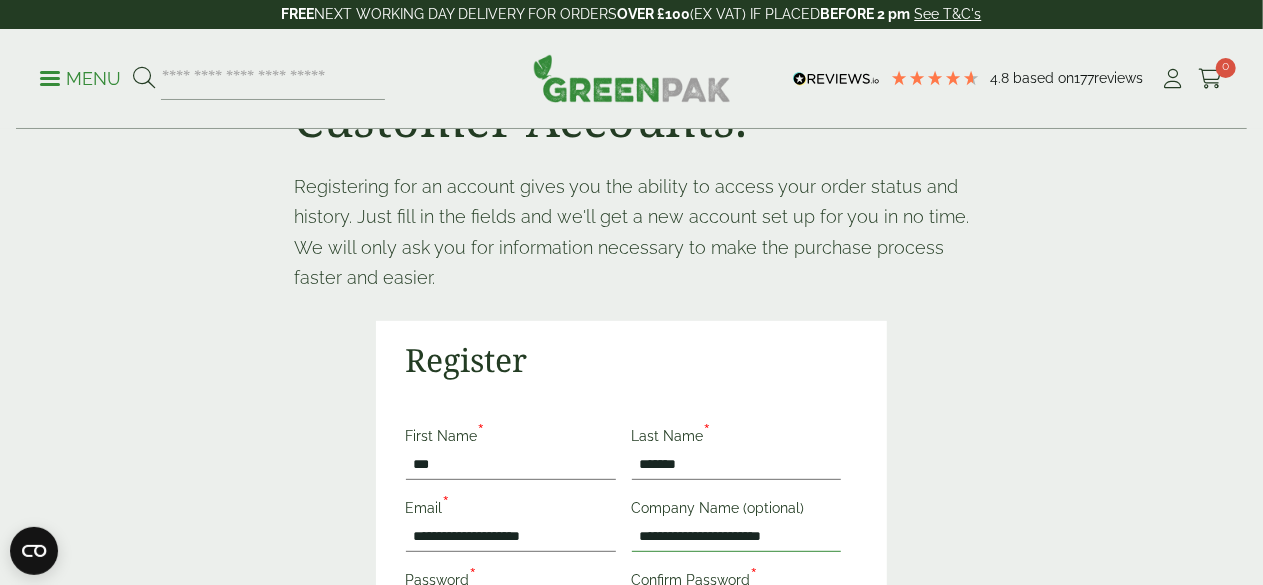 type on "**********" 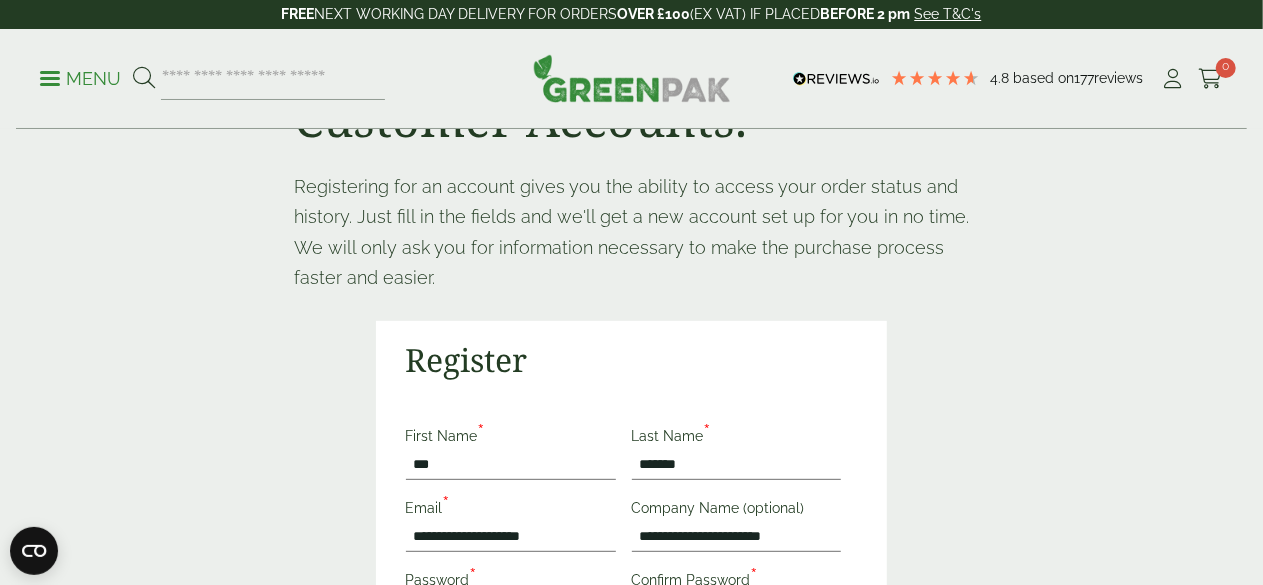 click on "I've read our  privacy policy  and agree to our  terms & conditions *" at bounding box center [632, 736] 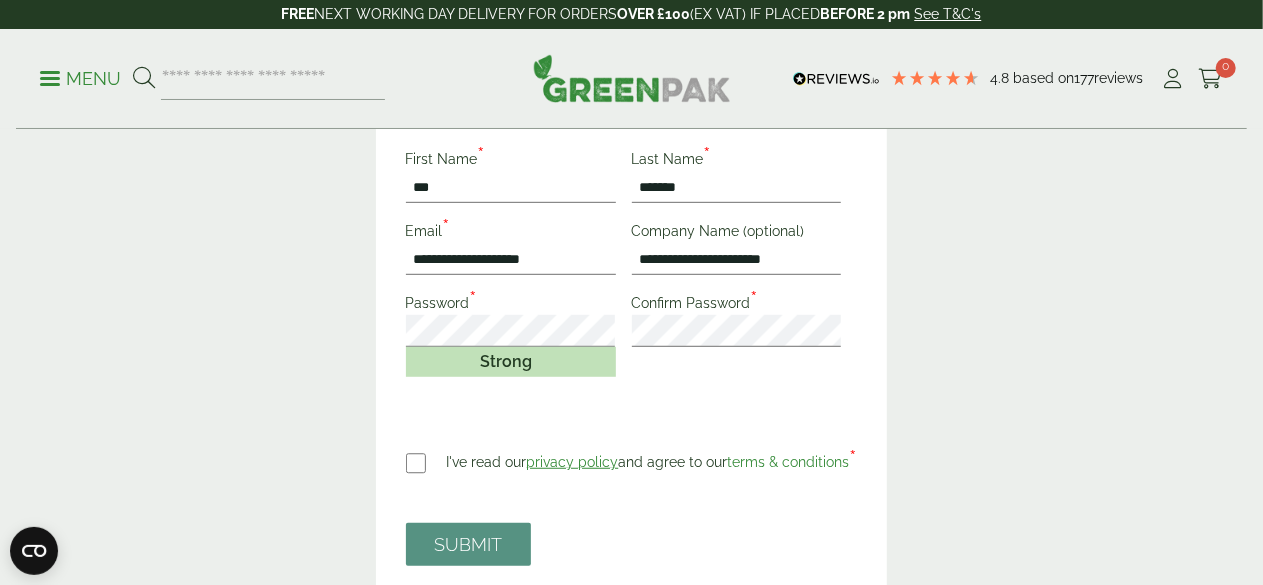 scroll, scrollTop: 500, scrollLeft: 0, axis: vertical 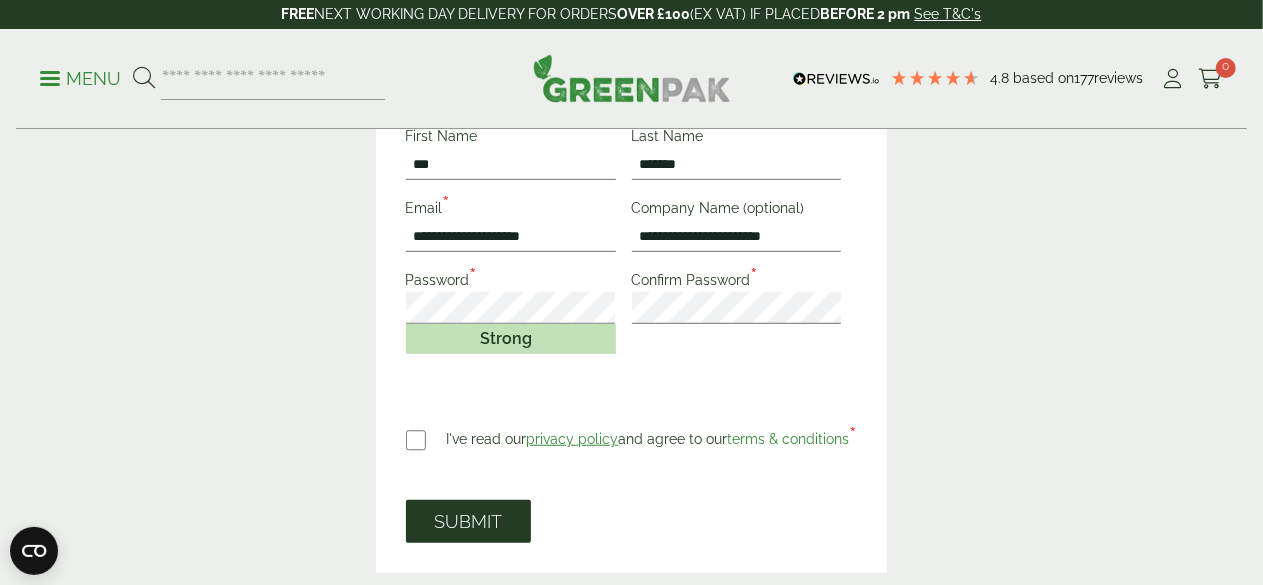 click on "SUBMIT" at bounding box center [468, 521] 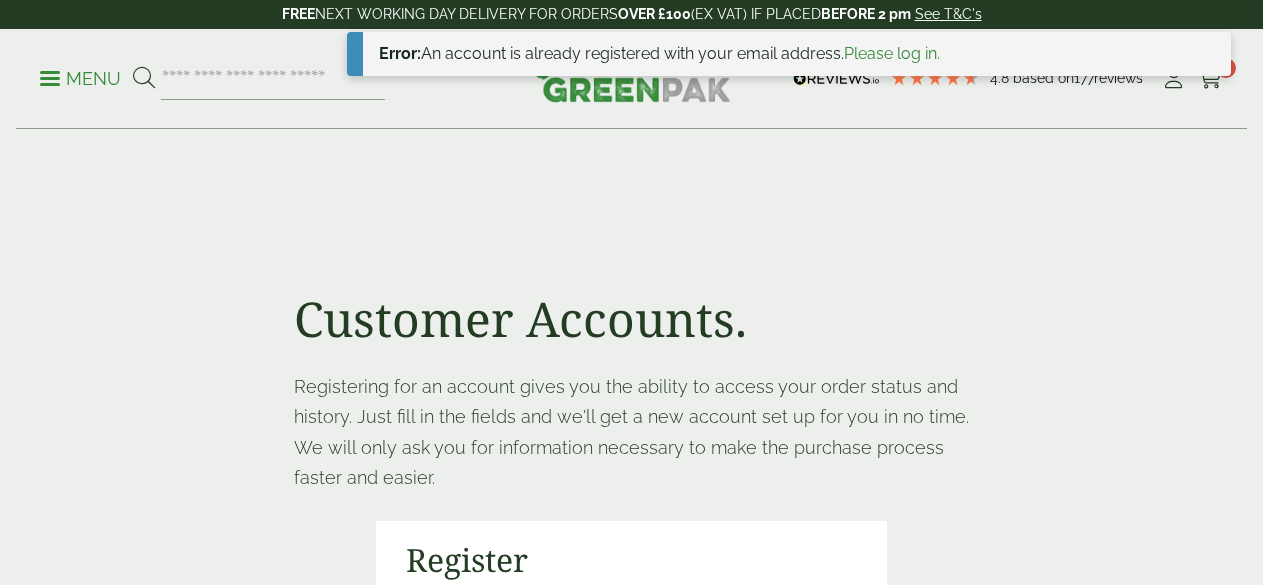 scroll, scrollTop: 0, scrollLeft: 0, axis: both 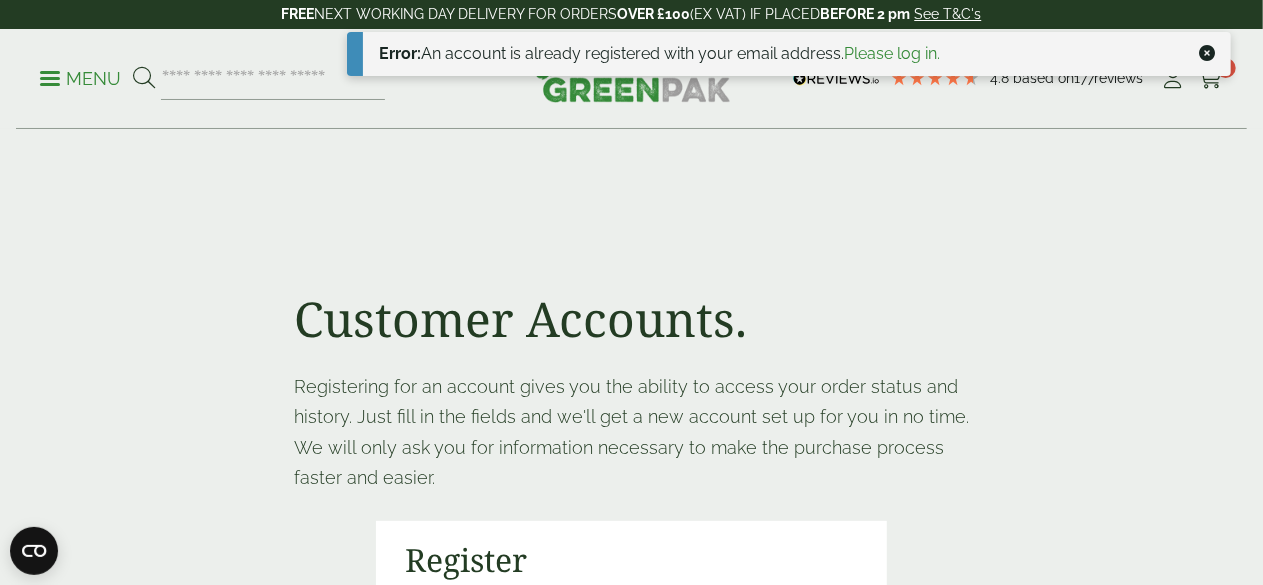 click on "Please log in." at bounding box center (892, 53) 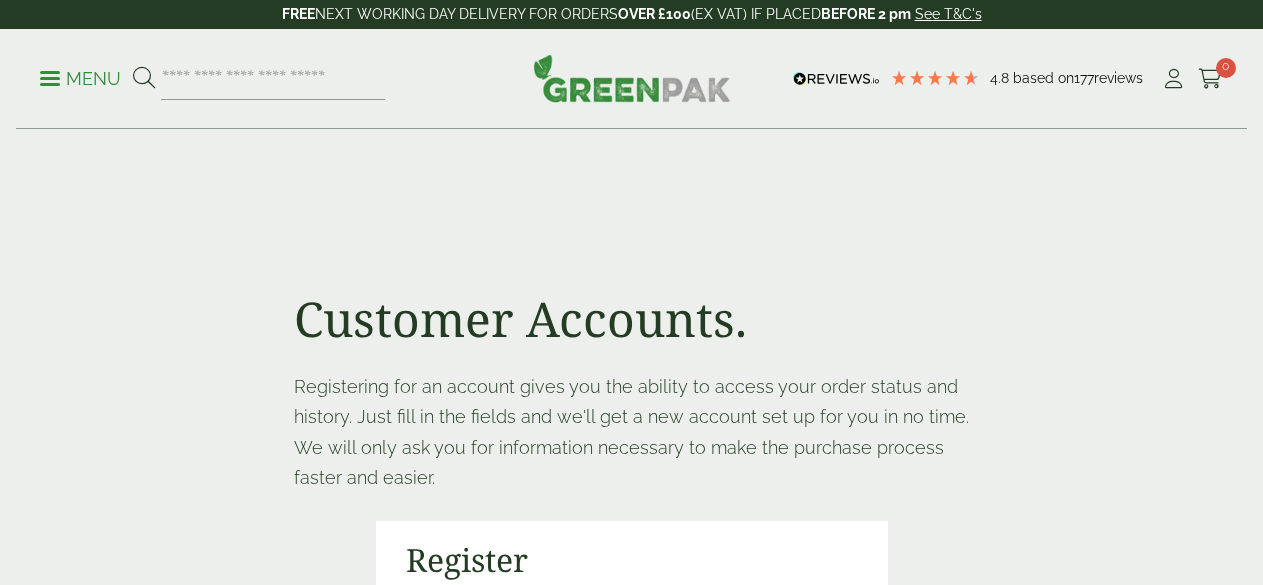 scroll, scrollTop: 495, scrollLeft: 0, axis: vertical 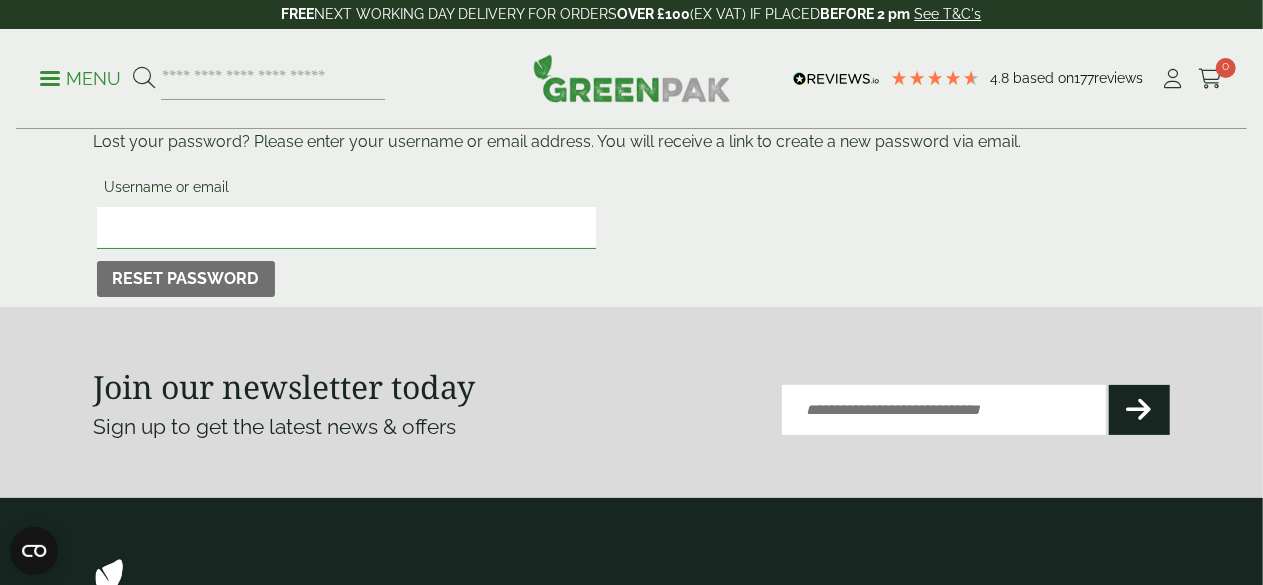 click on "Username or email" at bounding box center (347, 228) 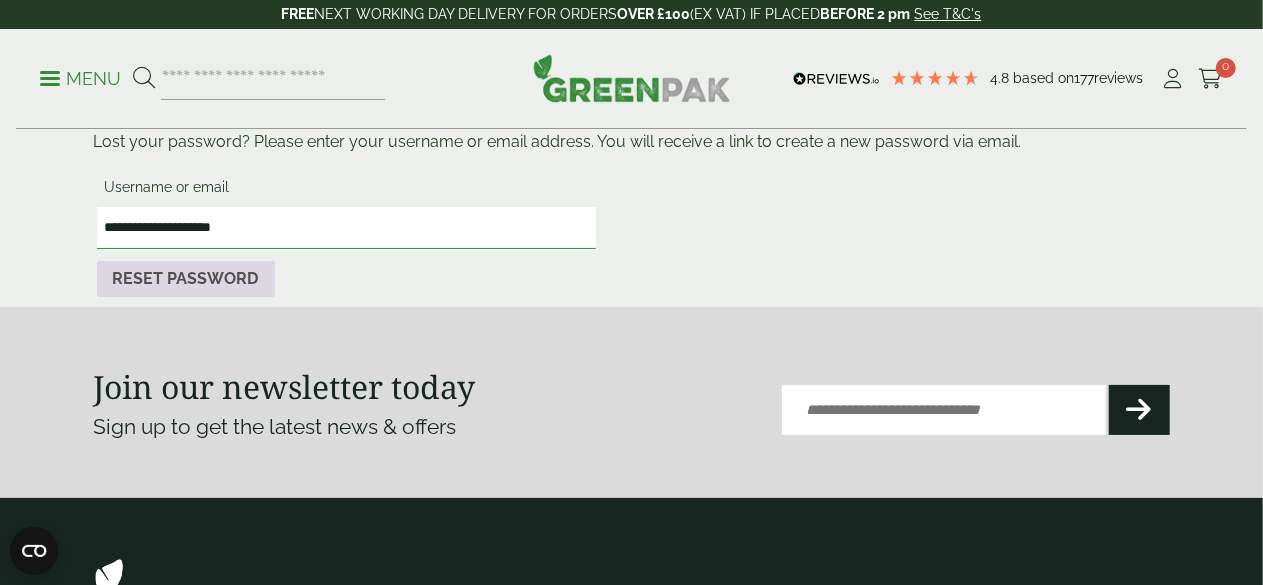 type on "**********" 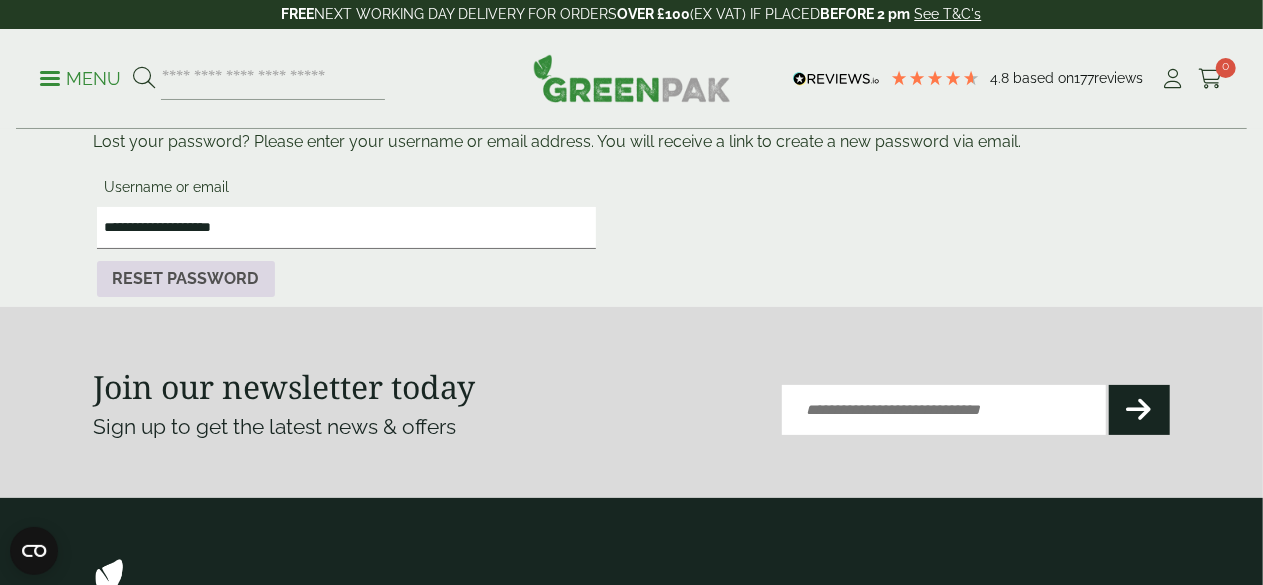 click on "Reset password" at bounding box center [186, 279] 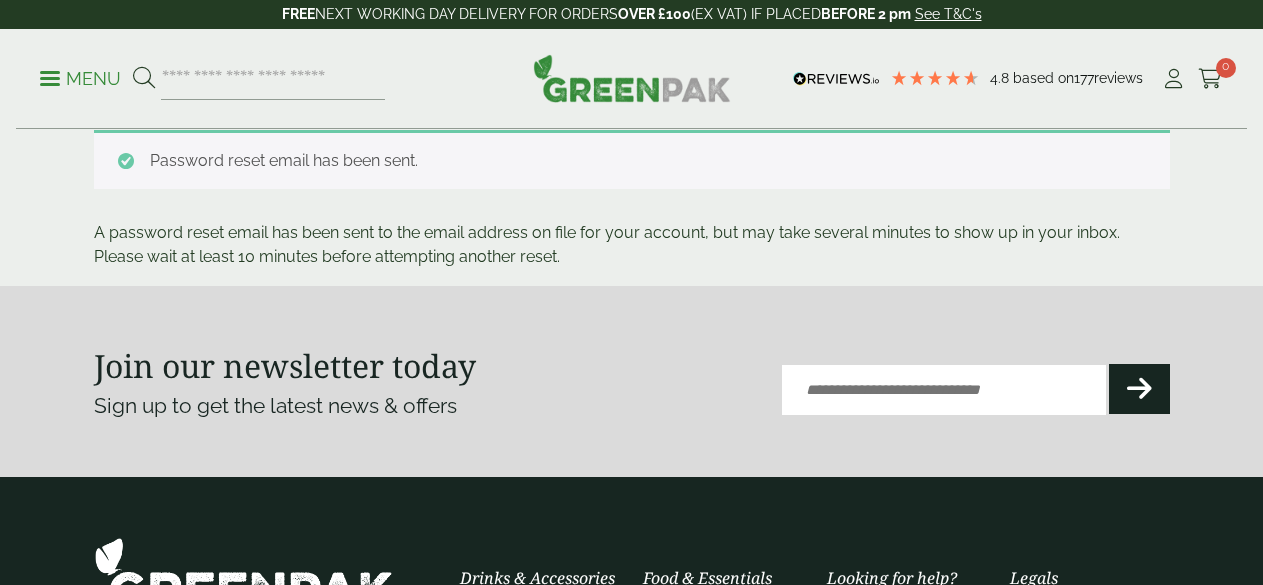 scroll, scrollTop: 0, scrollLeft: 0, axis: both 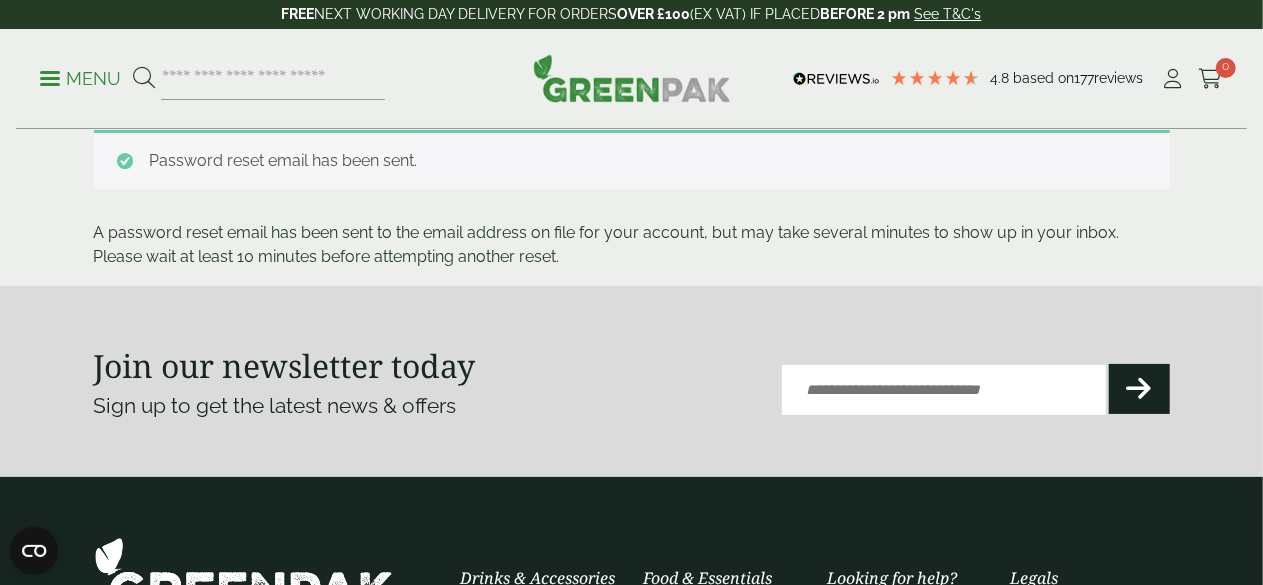 click on "Menu" at bounding box center (80, 79) 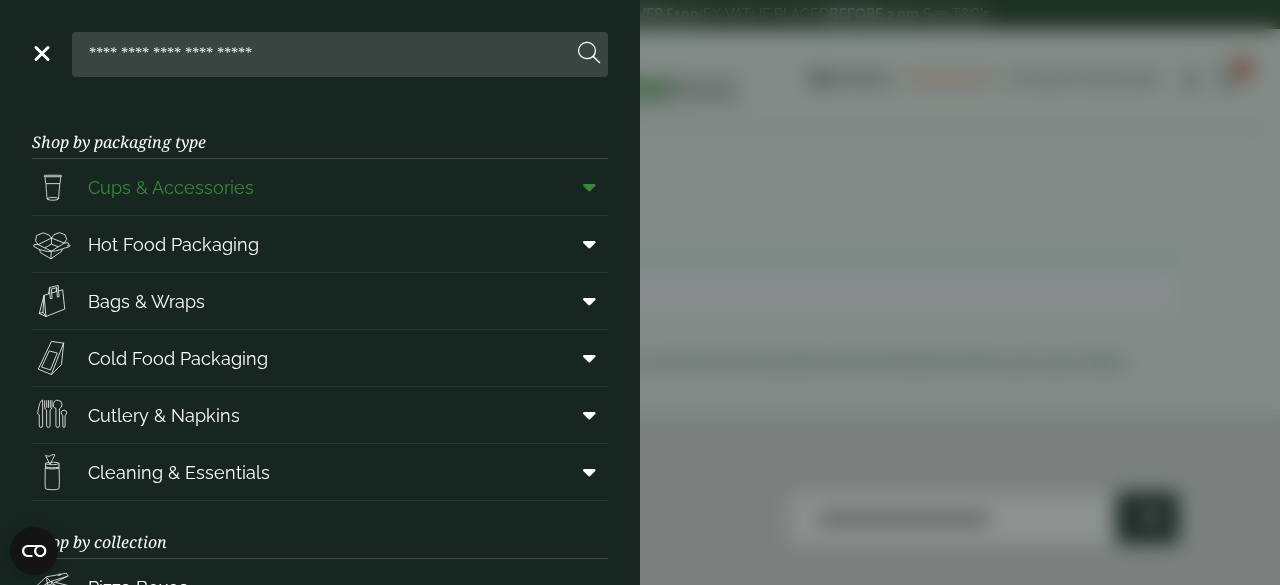 click on "Cups & Accessories" at bounding box center [171, 187] 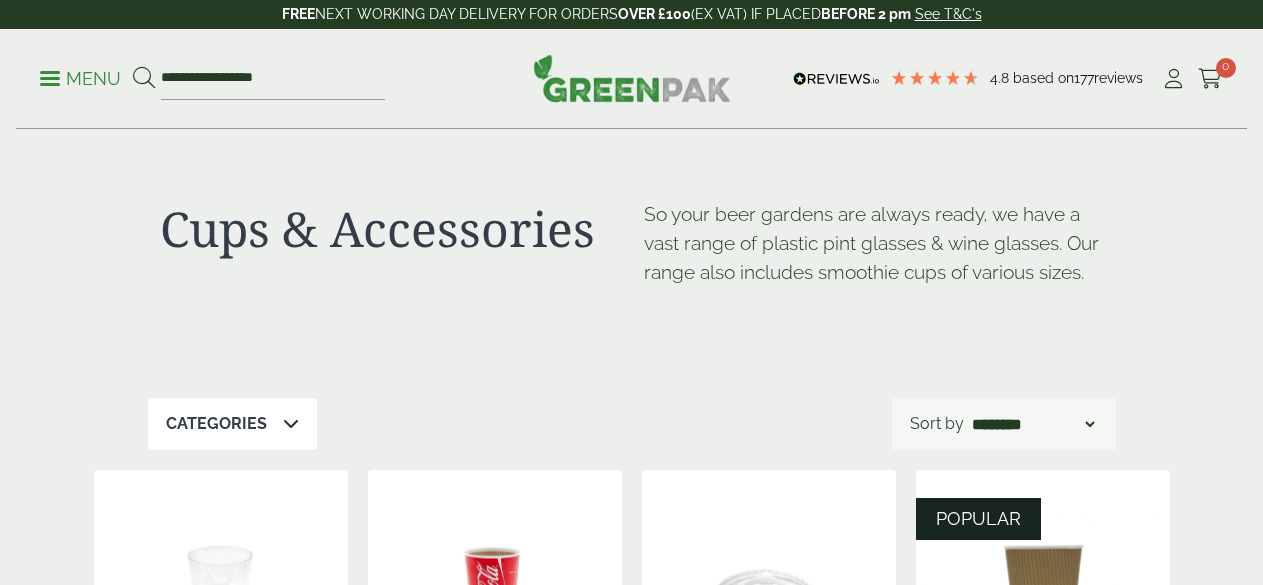 scroll, scrollTop: 0, scrollLeft: 0, axis: both 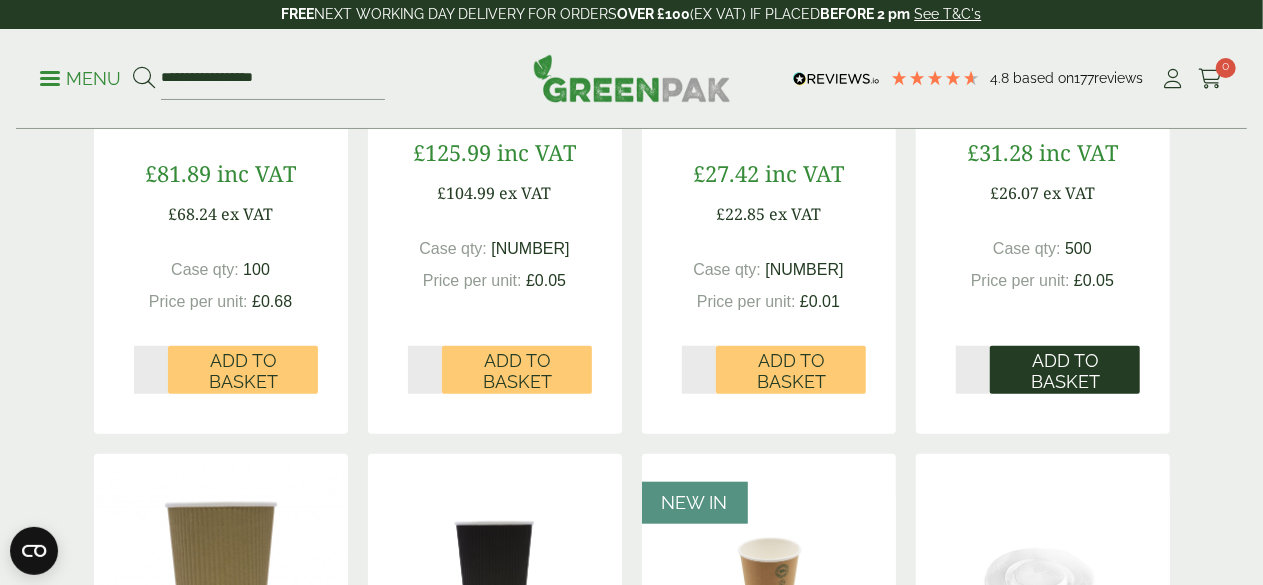 click on "Add to Basket" at bounding box center [1065, 371] 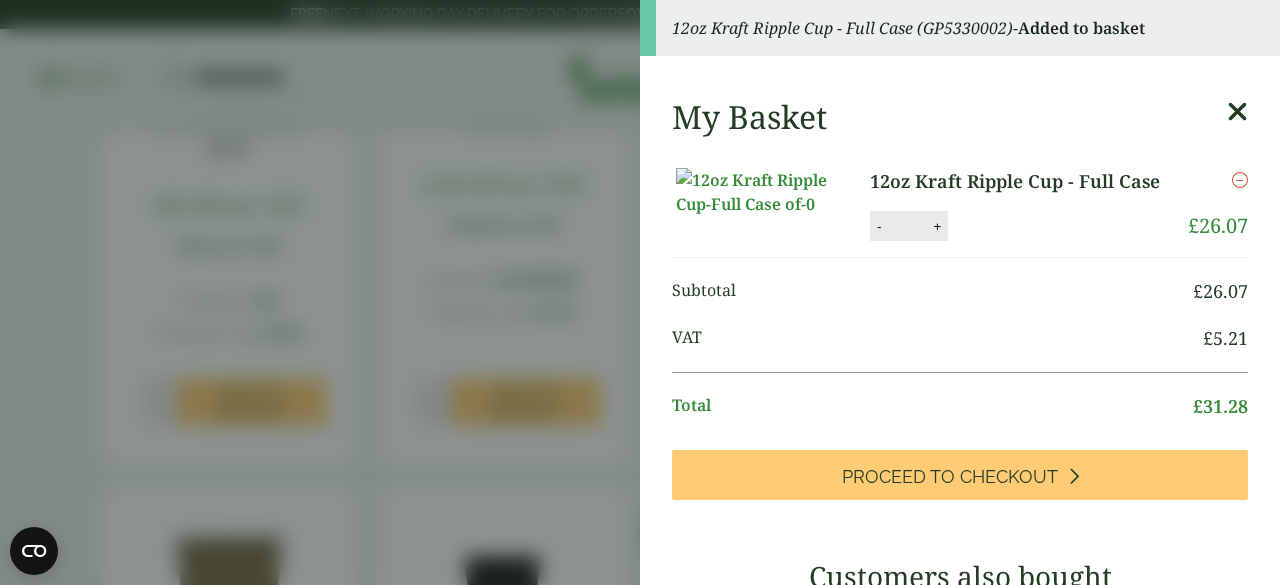 click at bounding box center [1237, 112] 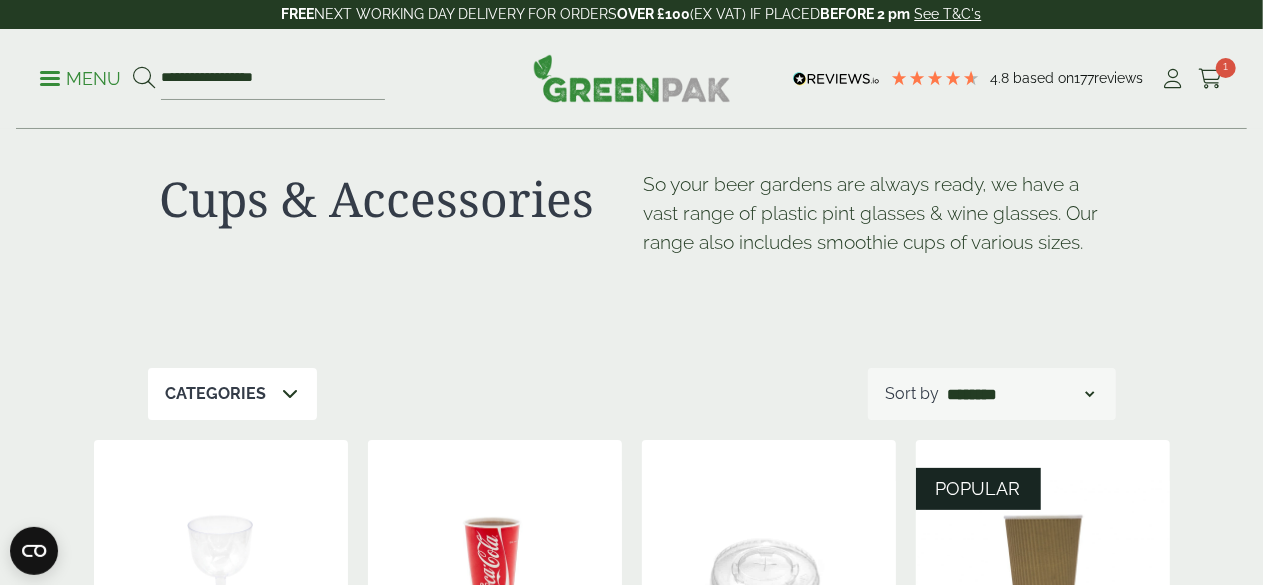 scroll, scrollTop: 0, scrollLeft: 0, axis: both 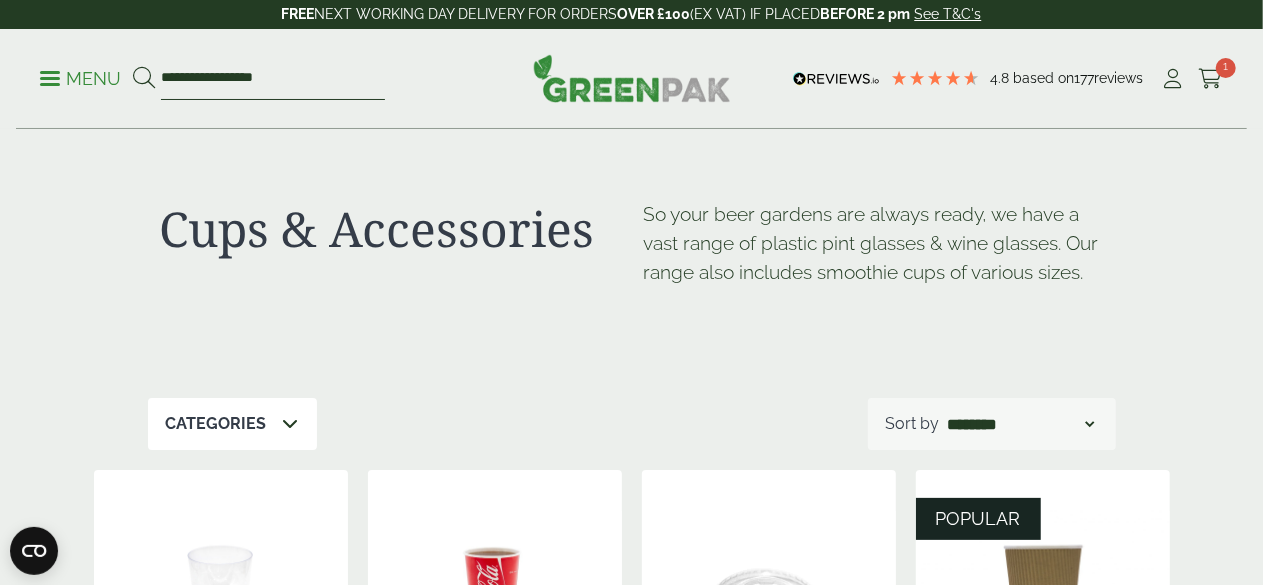 click on "**********" at bounding box center (273, 79) 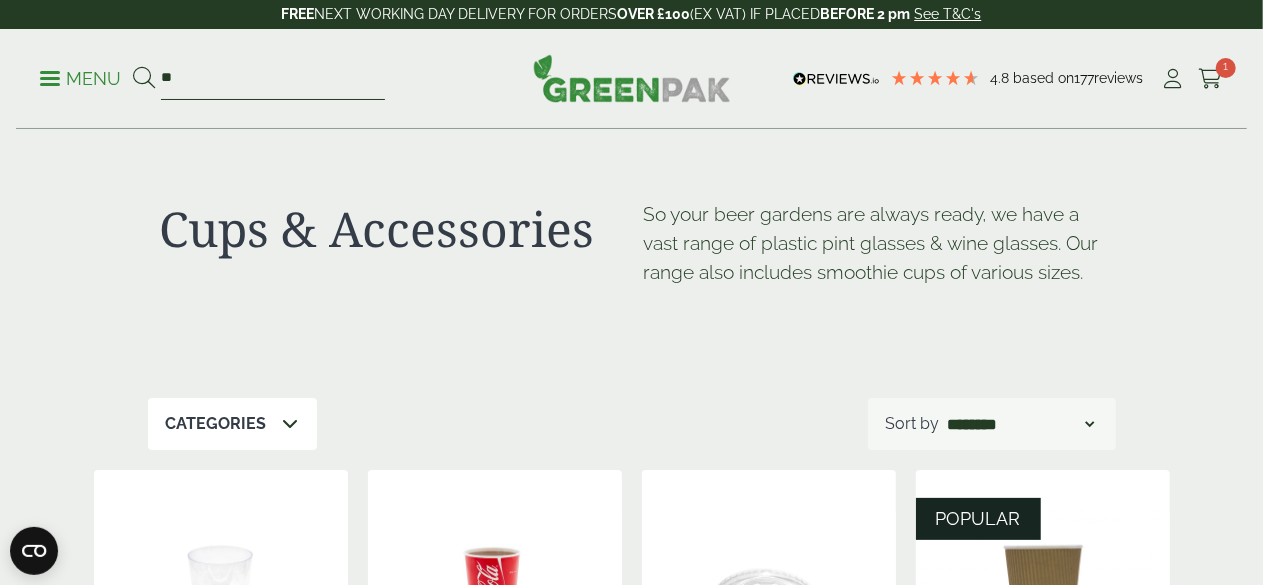 type on "*" 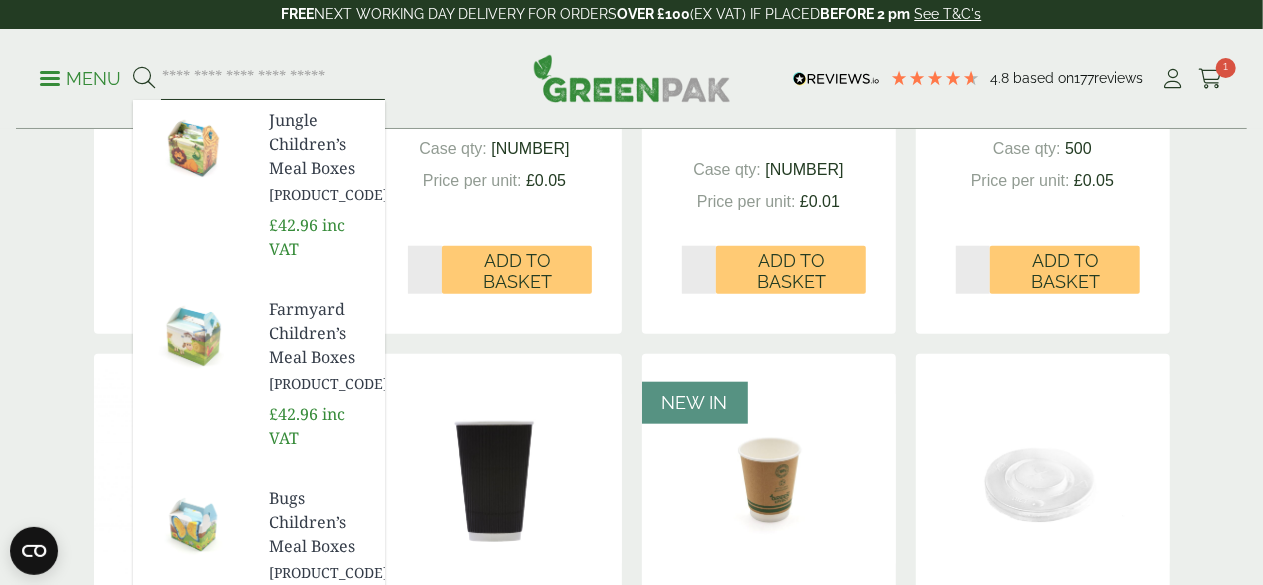 scroll, scrollTop: 1100, scrollLeft: 0, axis: vertical 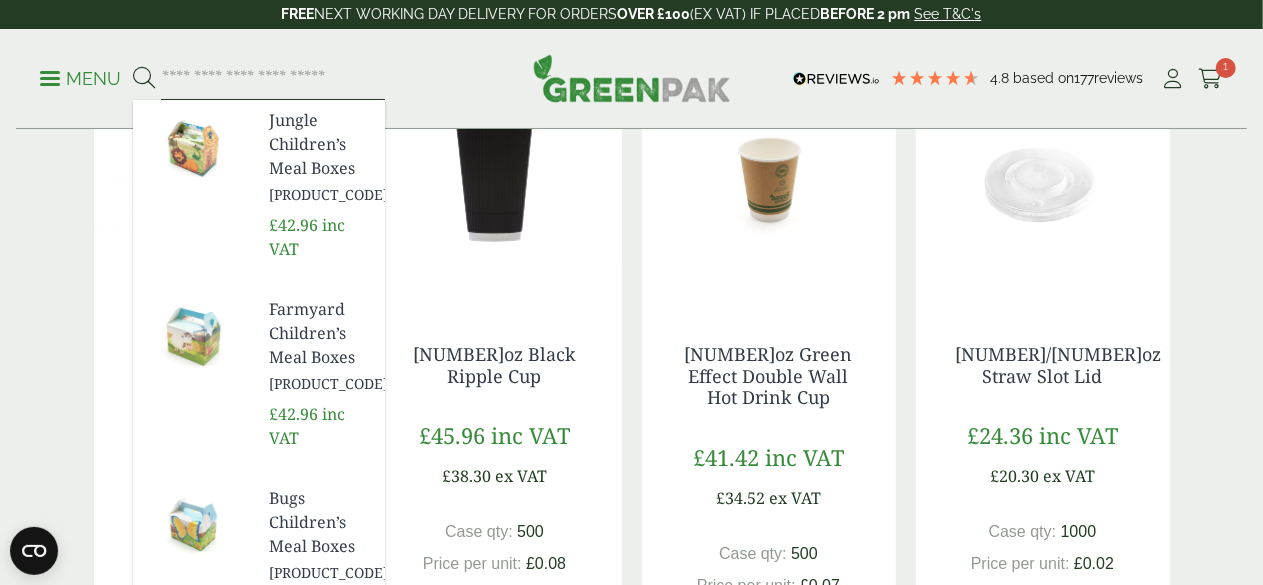 click at bounding box center (273, 79) 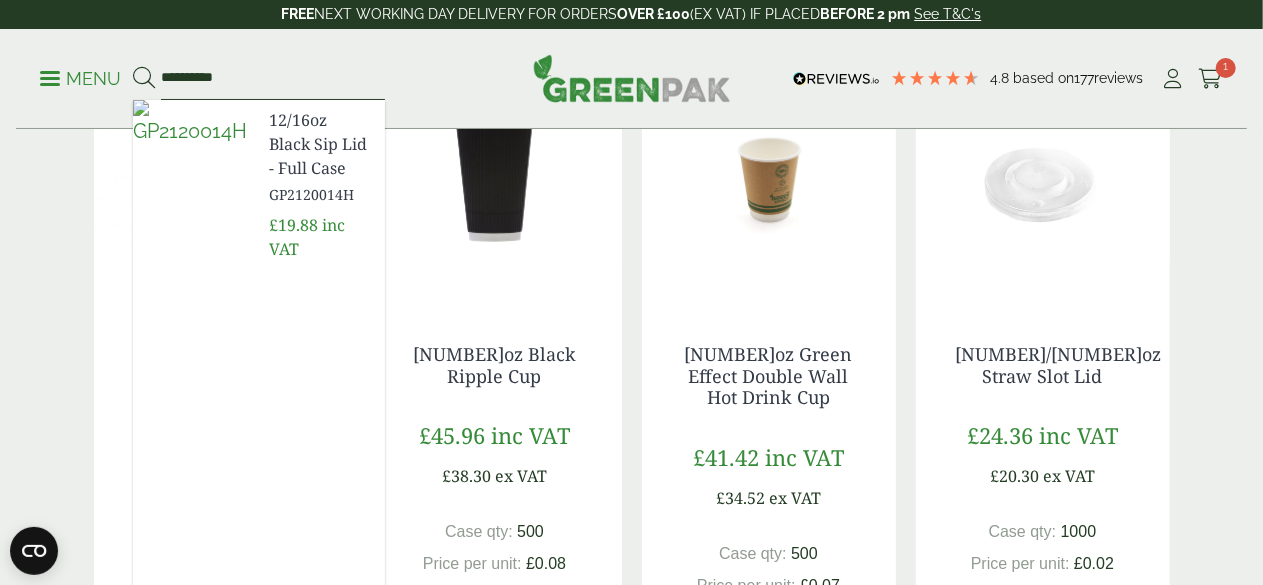 type on "**********" 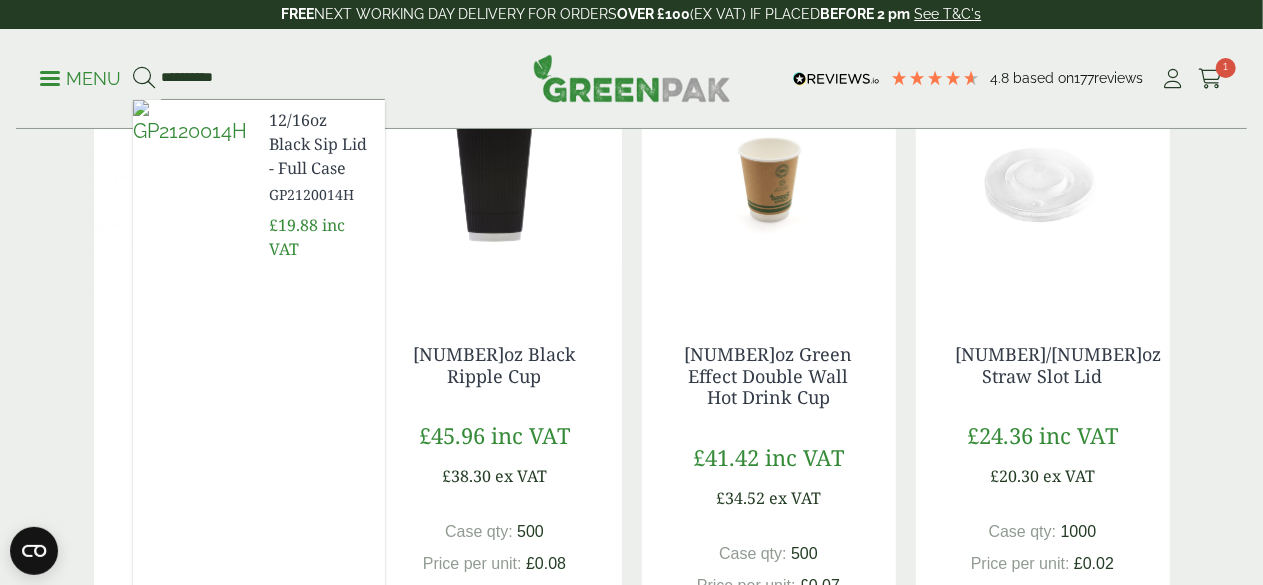 click on "12/16oz Black Sip Lid - Full Case" at bounding box center (319, 144) 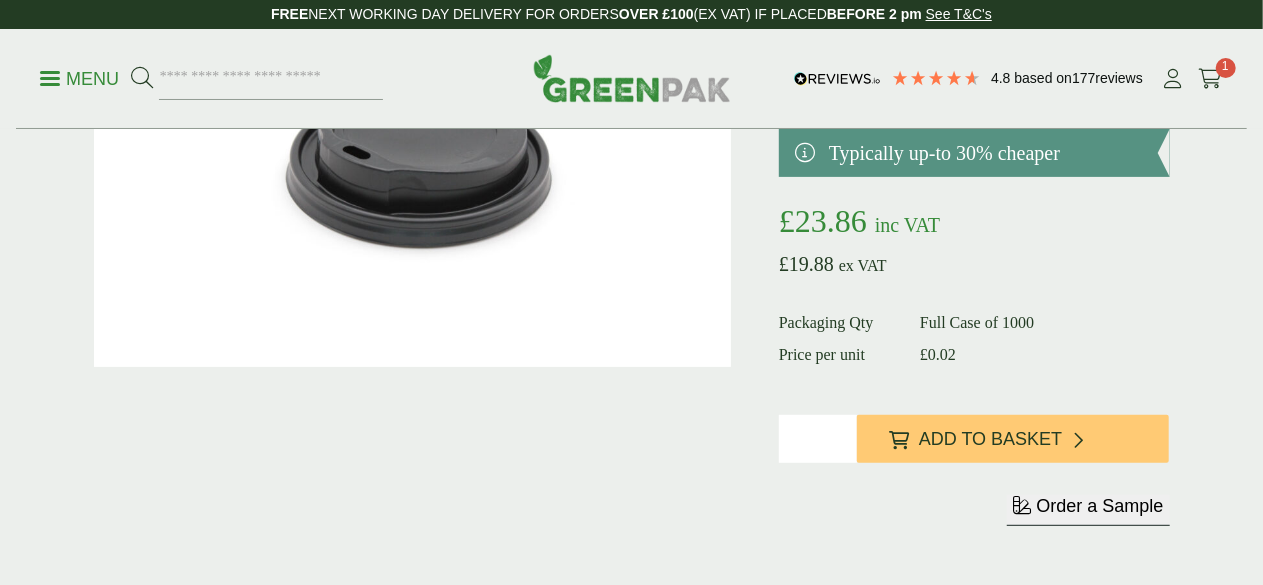 scroll, scrollTop: 0, scrollLeft: 0, axis: both 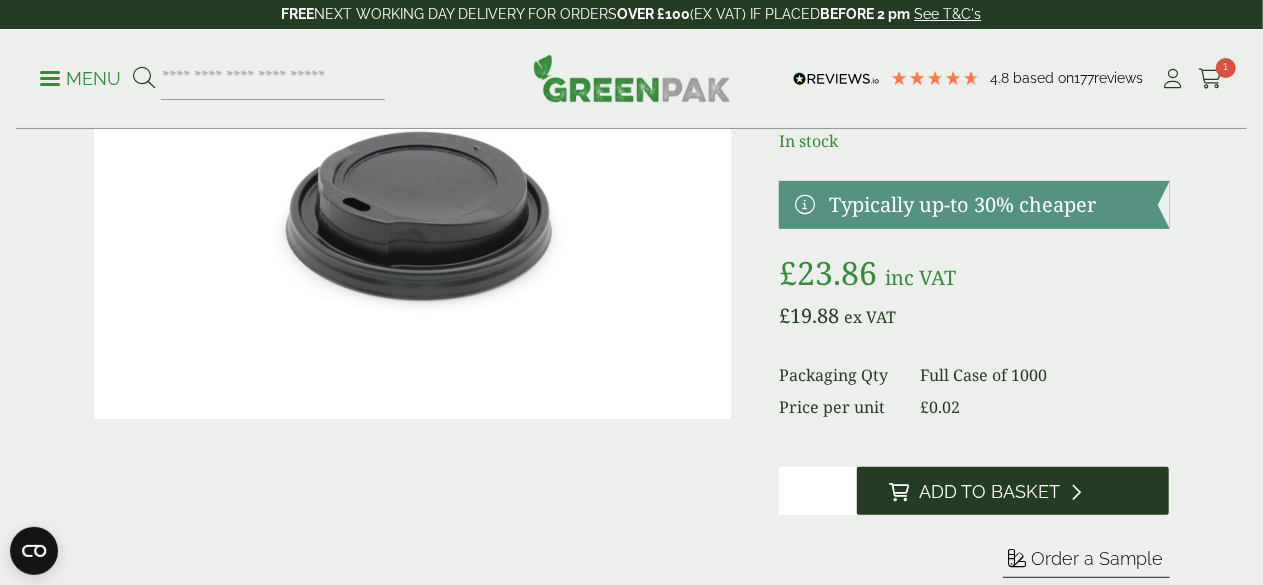 click on "Add to Basket" at bounding box center (989, 492) 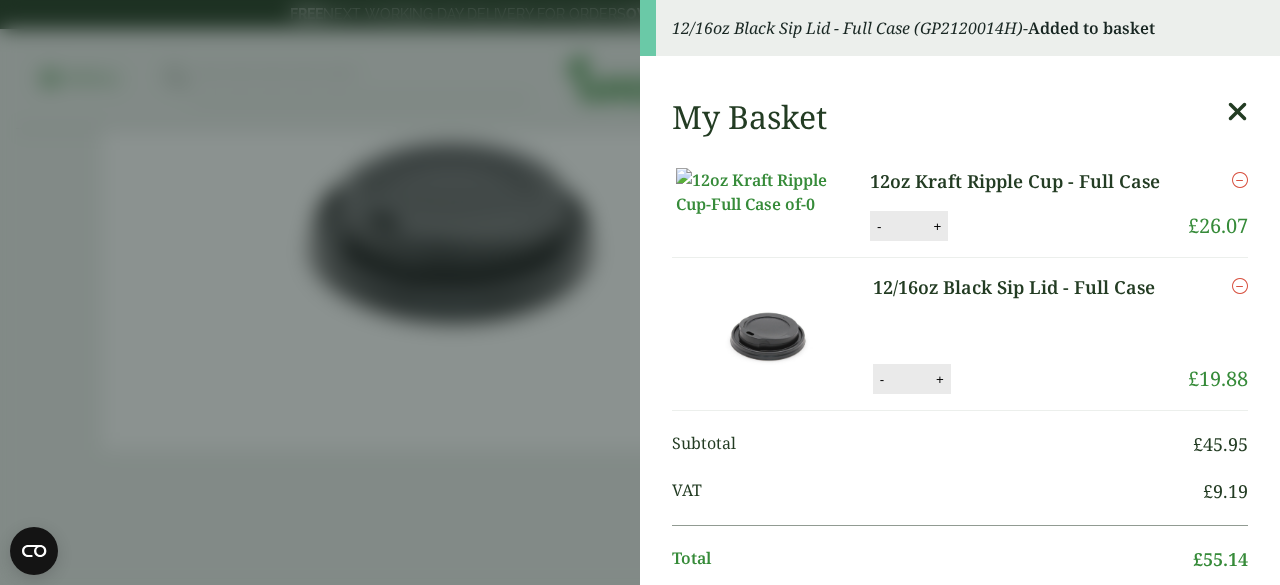 drag, startPoint x: 616, startPoint y: 190, endPoint x: 438, endPoint y: 172, distance: 178.90779 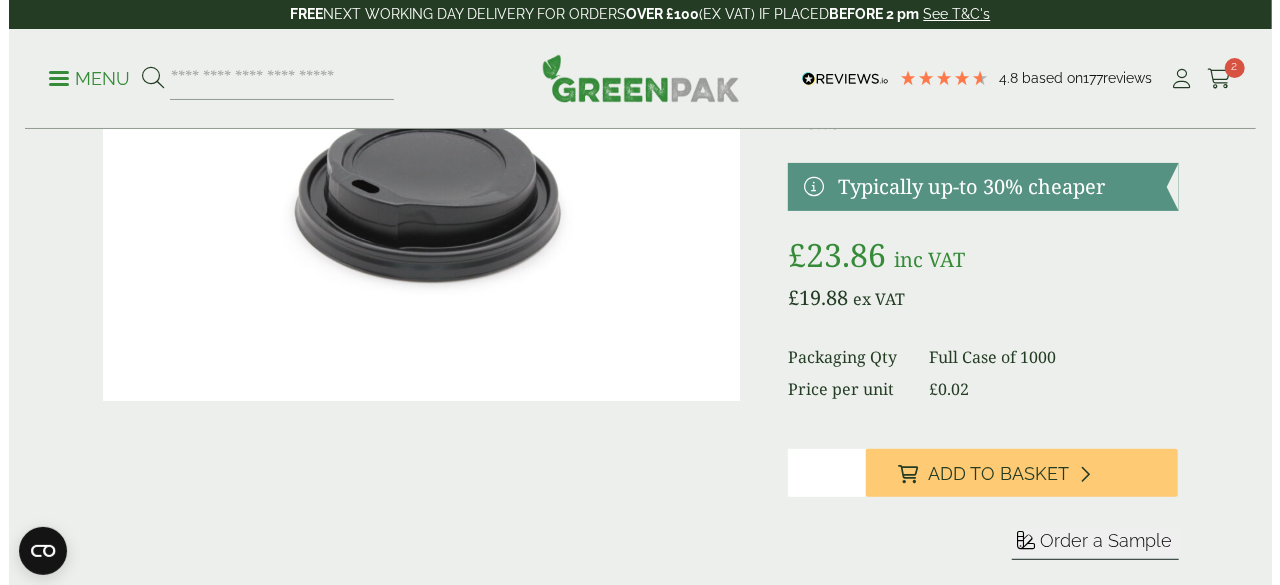 scroll, scrollTop: 200, scrollLeft: 0, axis: vertical 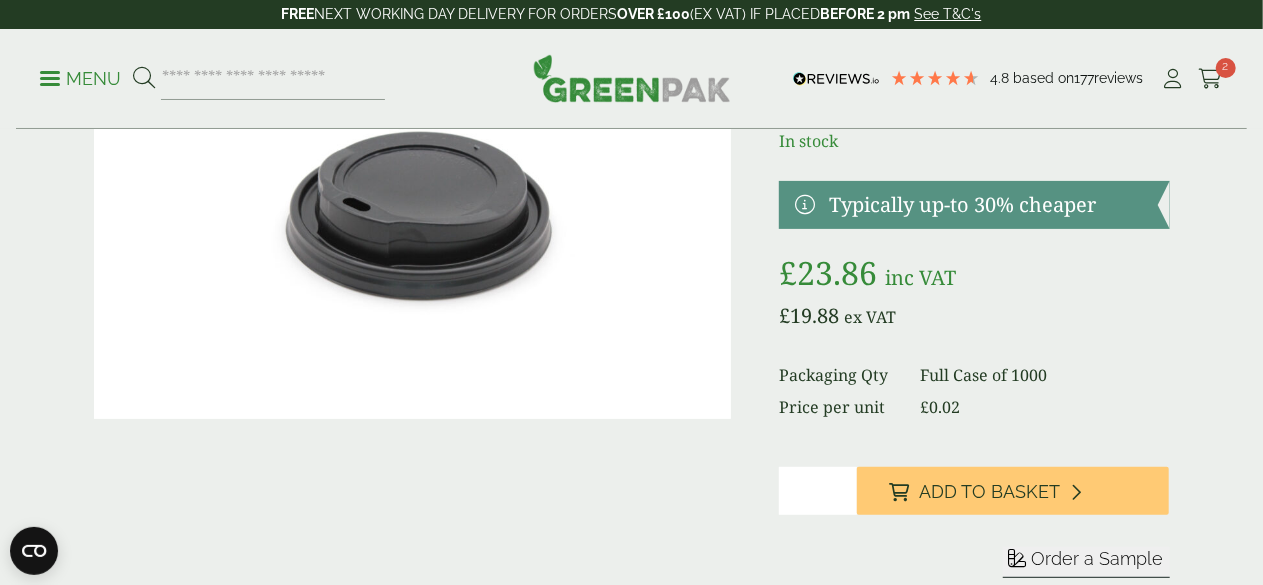 click at bounding box center [50, 78] 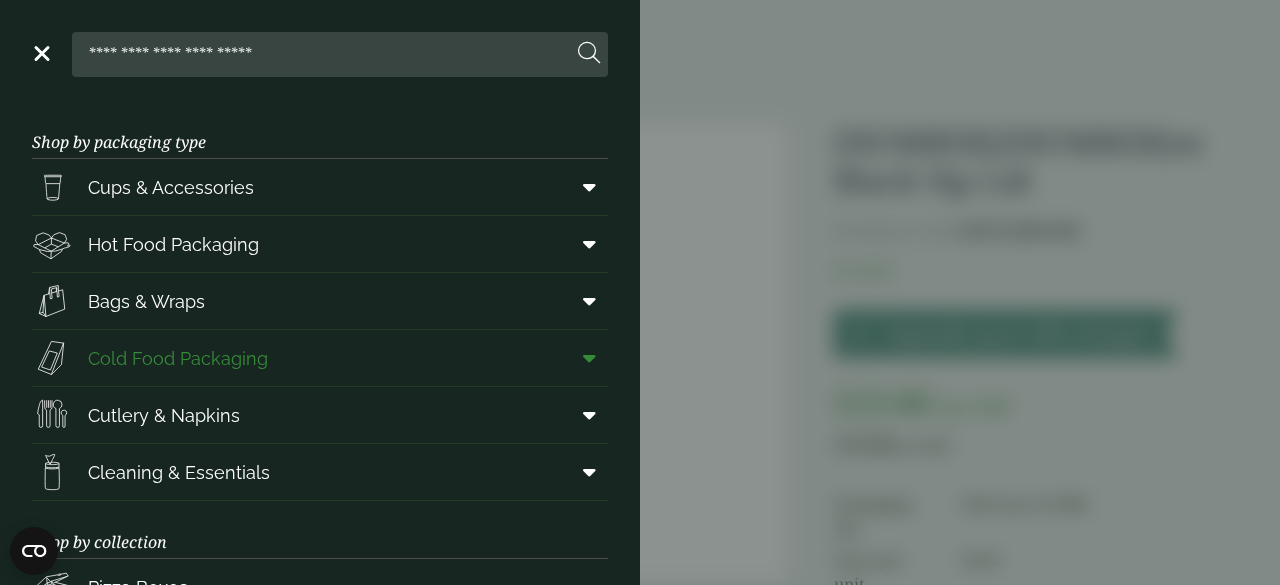 click on "Cold Food Packaging" at bounding box center [178, 358] 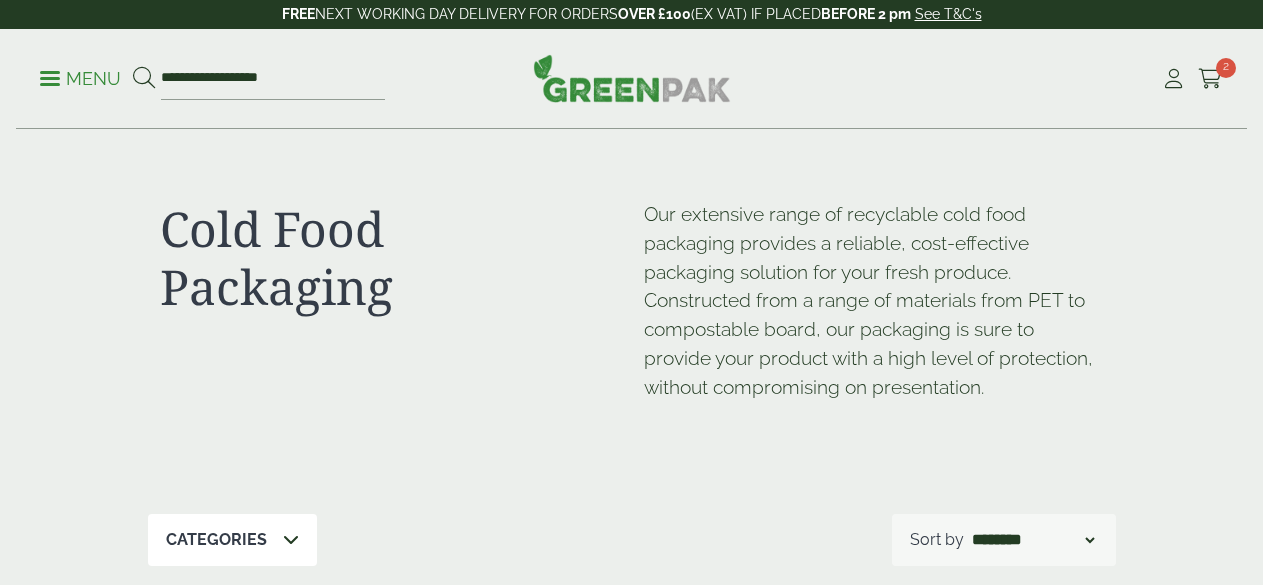 scroll, scrollTop: 0, scrollLeft: 0, axis: both 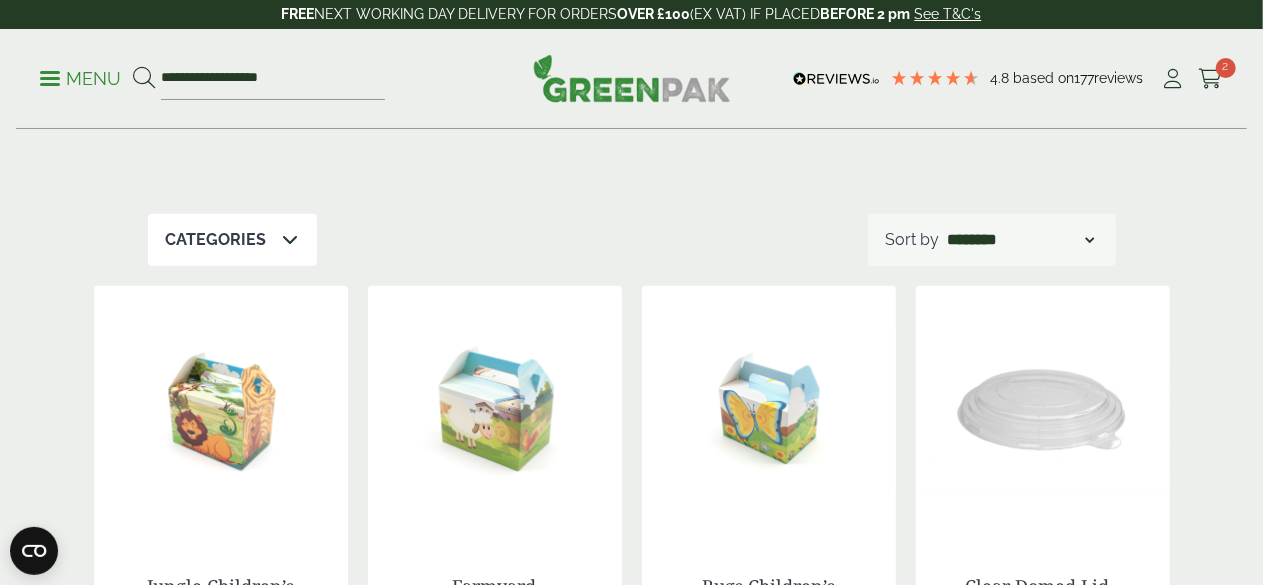 click on "Categories" at bounding box center [232, 240] 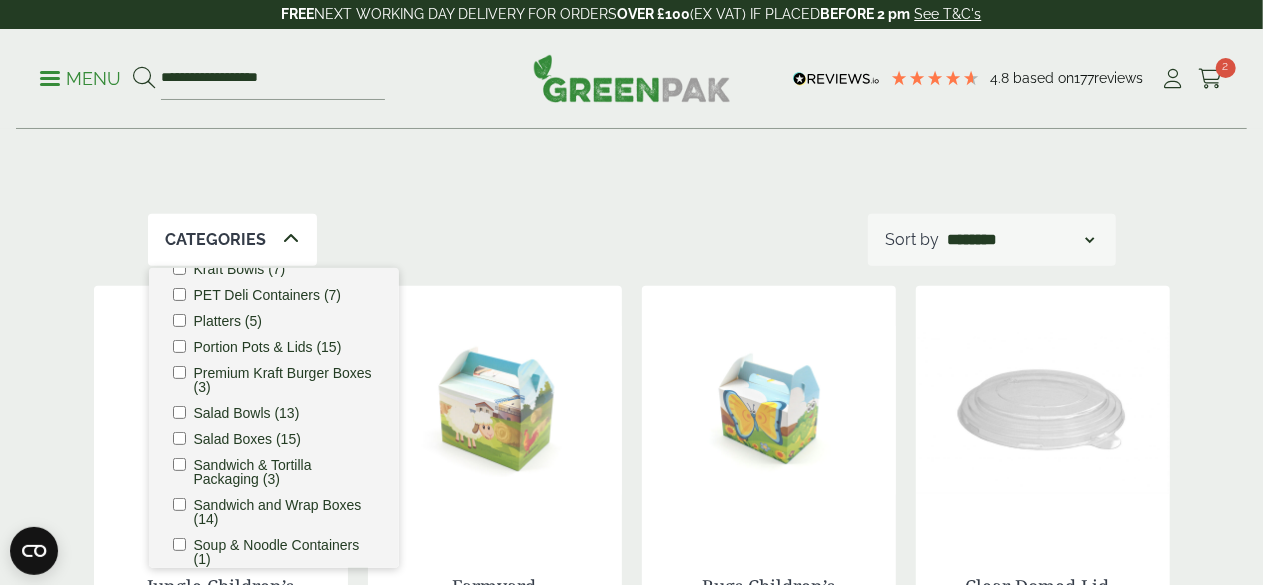 scroll, scrollTop: 400, scrollLeft: 0, axis: vertical 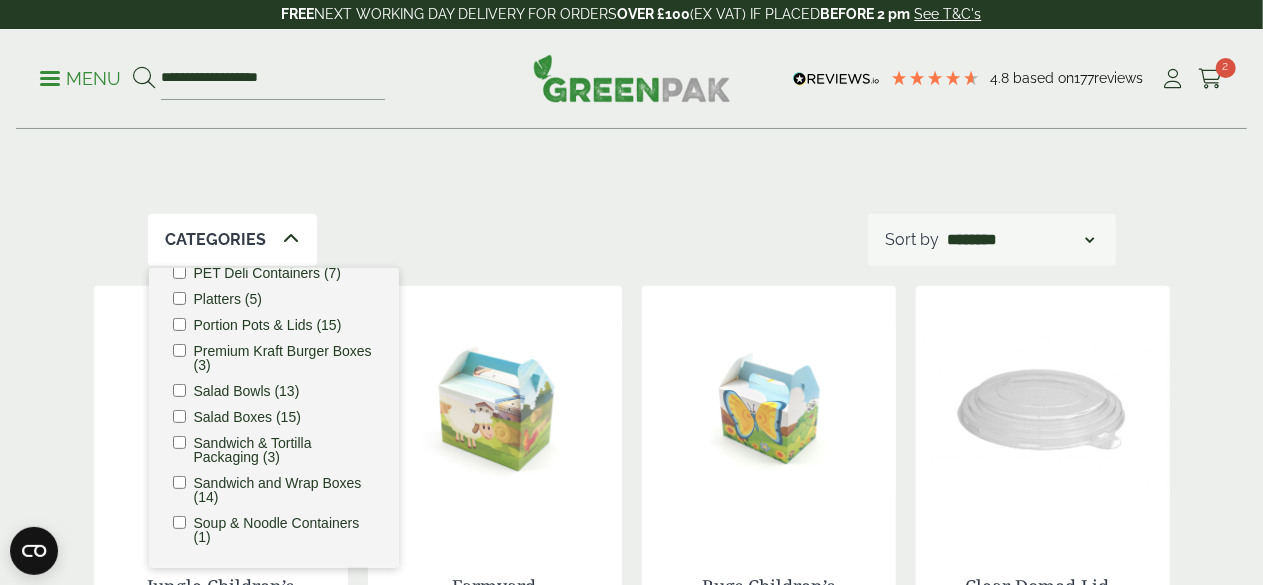 click on "Bagasse (1)
Baguette Trays (2)
Cafe. (3)
Carry Packs (7)
Cold Food Packaging (82)
Fish & Chips Packaging (2)
Food & Drink (3)
Food Boxes (6) Platters (5)" at bounding box center [274, 418] 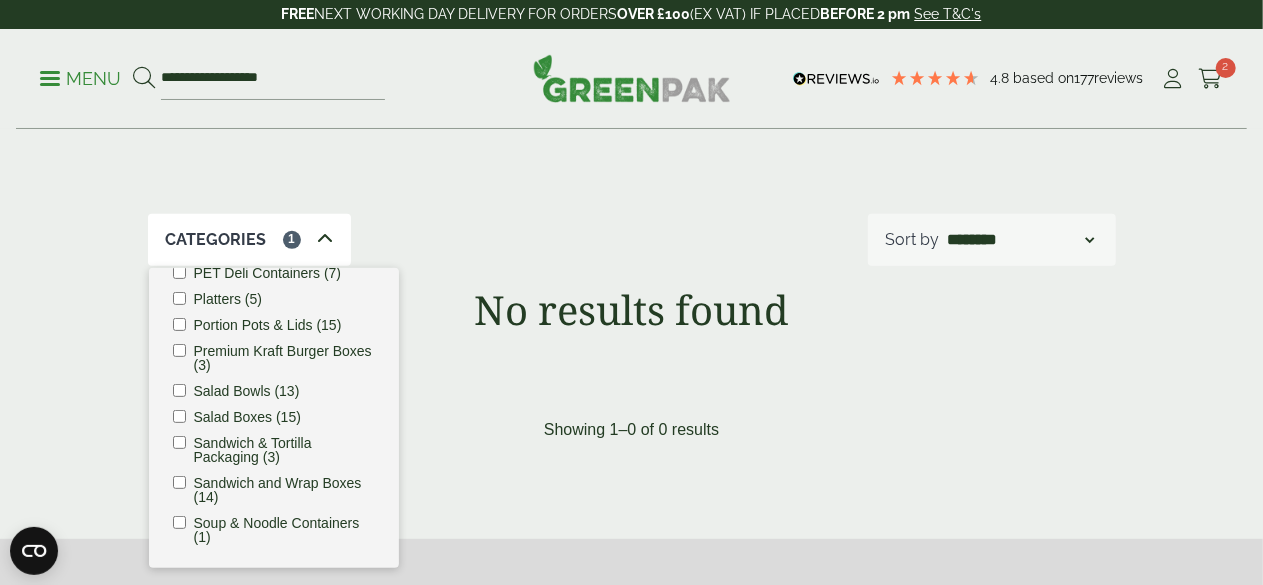 scroll, scrollTop: 404, scrollLeft: 0, axis: vertical 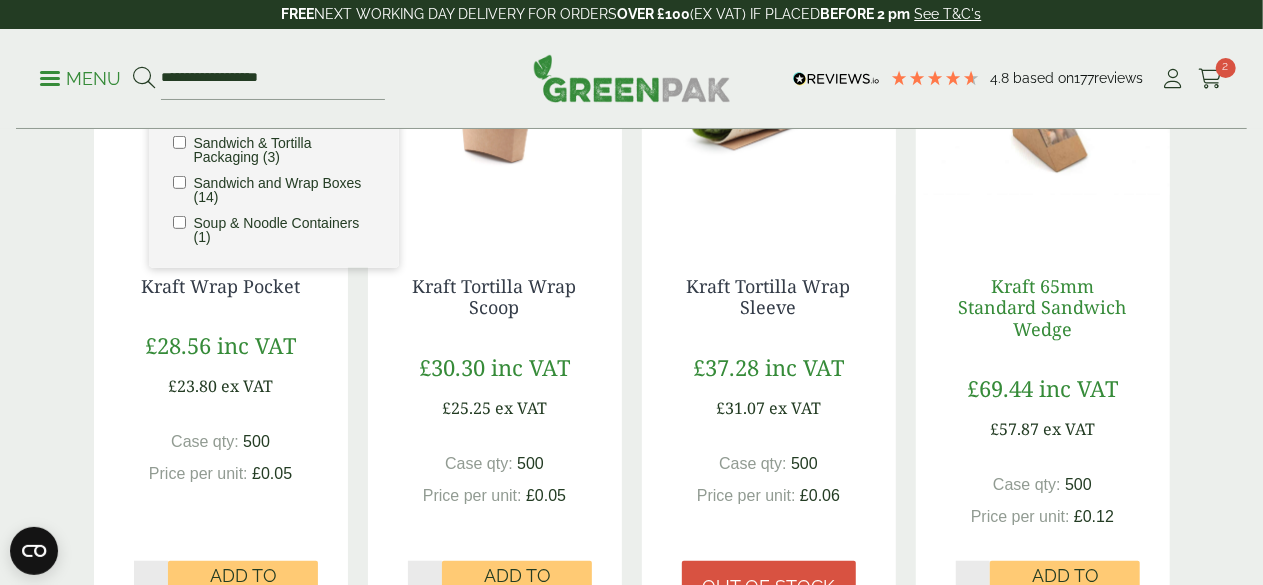 click on "Kraft 65mm Standard Sandwich Wedge" at bounding box center (1043, 307) 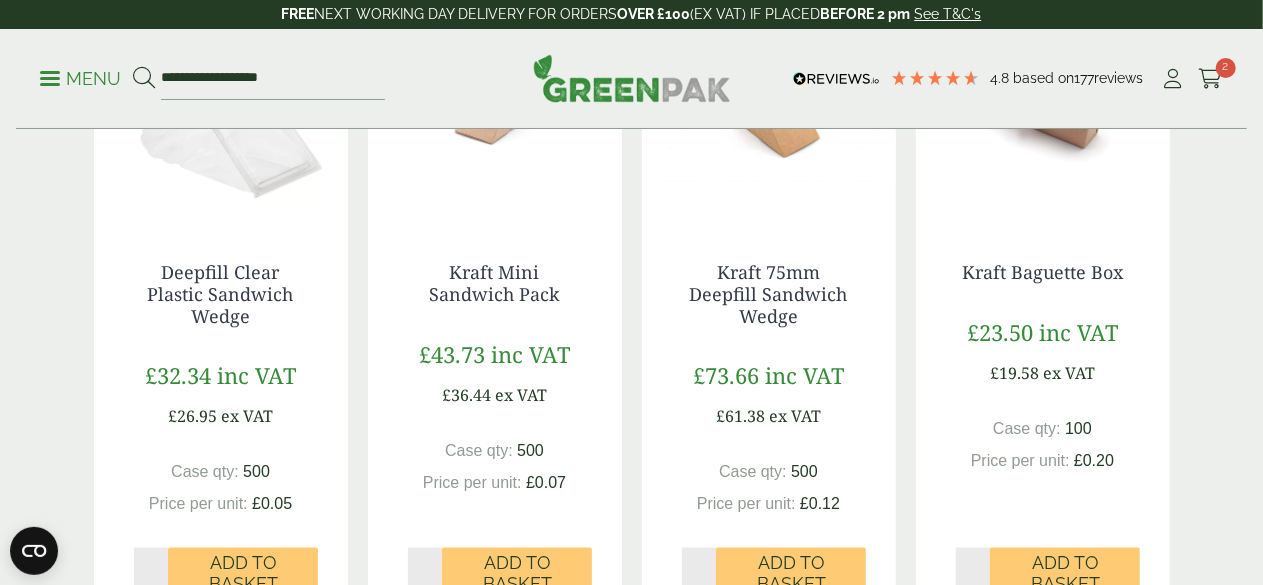 scroll, scrollTop: 1300, scrollLeft: 0, axis: vertical 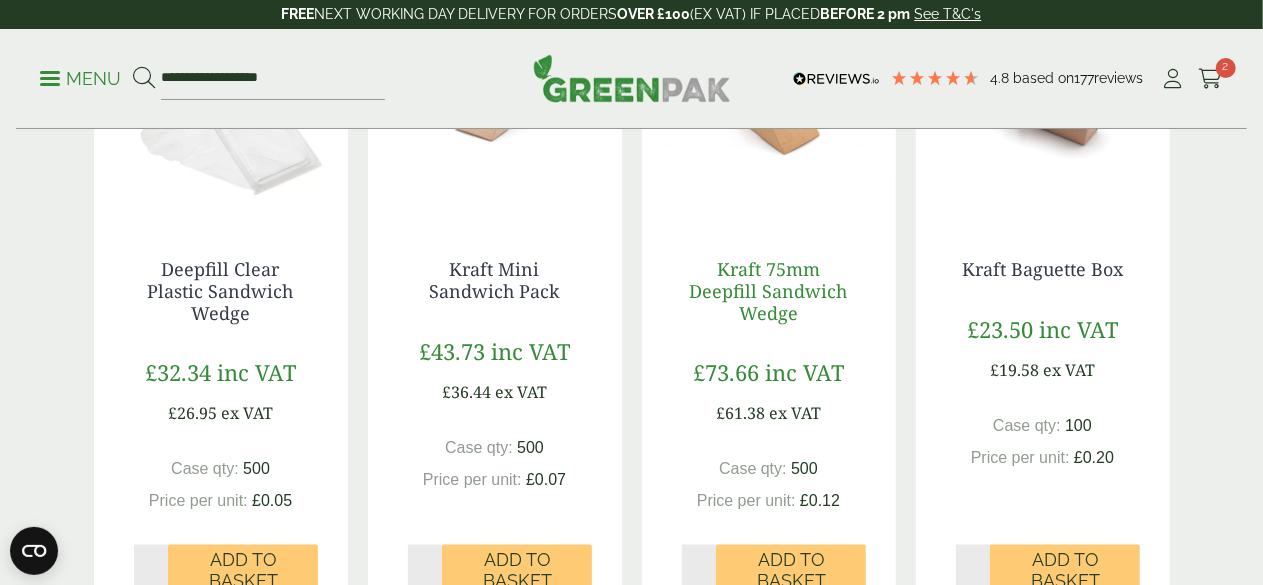 click on "Kraft 75mm Deepfill Sandwich Wedge" at bounding box center (769, 290) 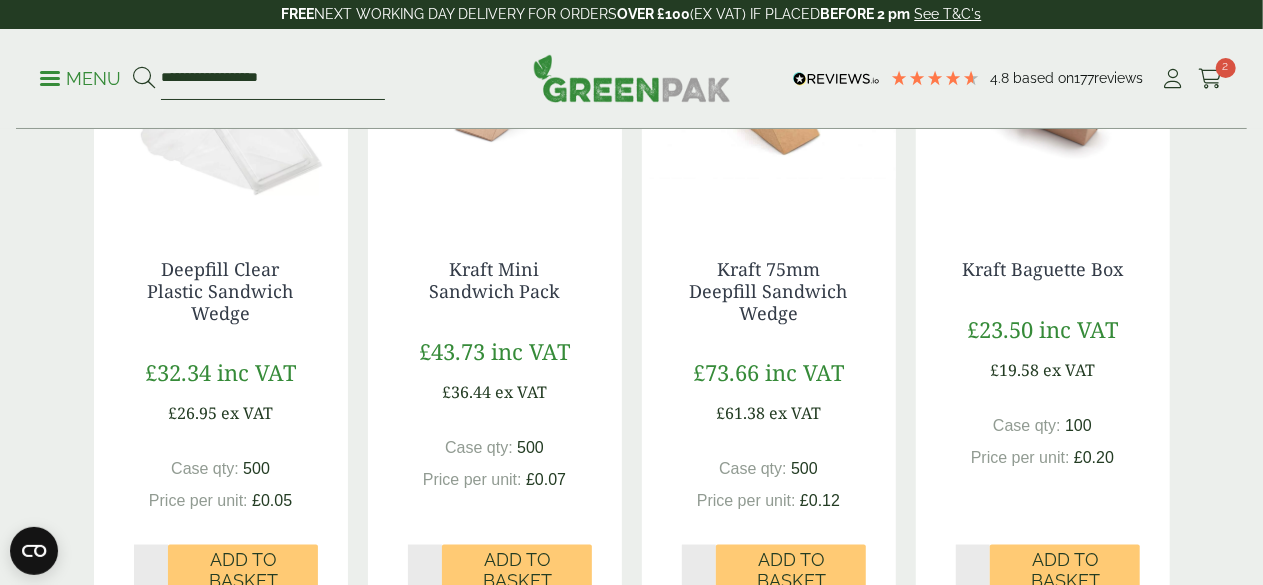click on "**********" at bounding box center (273, 79) 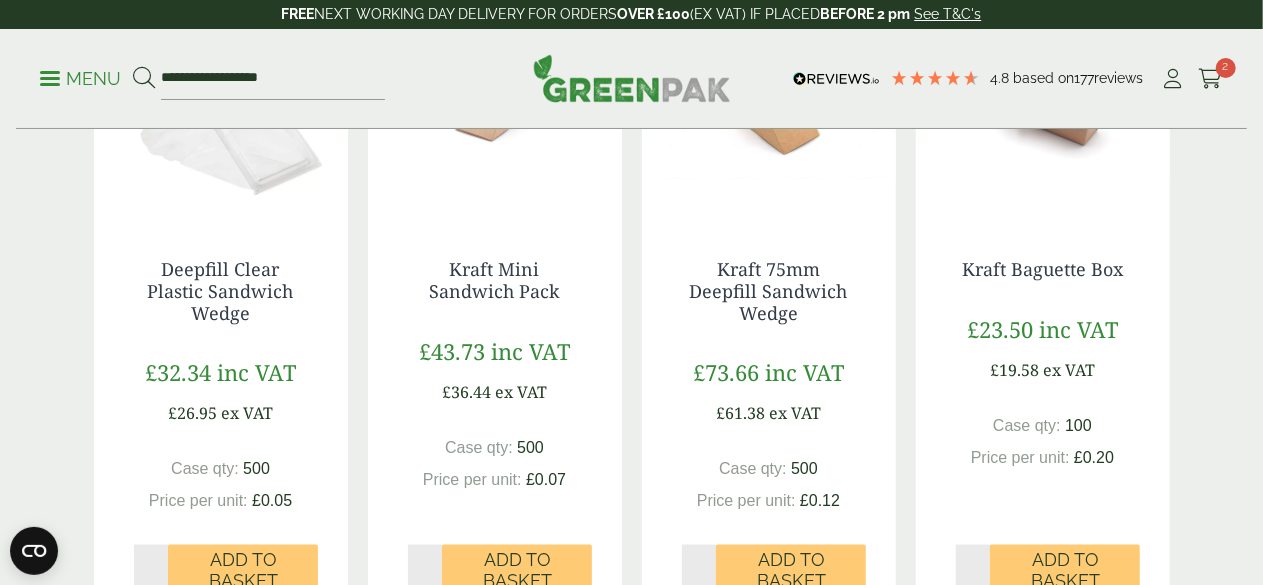 click on "**********" at bounding box center (631, 79) 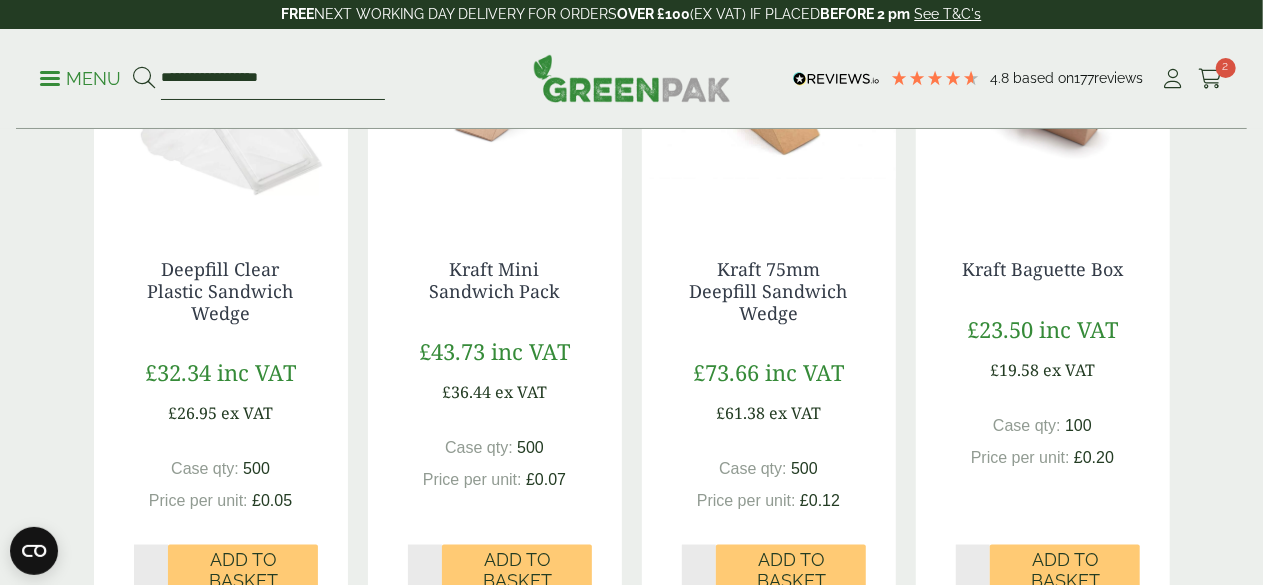 drag, startPoint x: 336, startPoint y: 77, endPoint x: 0, endPoint y: 73, distance: 336.0238 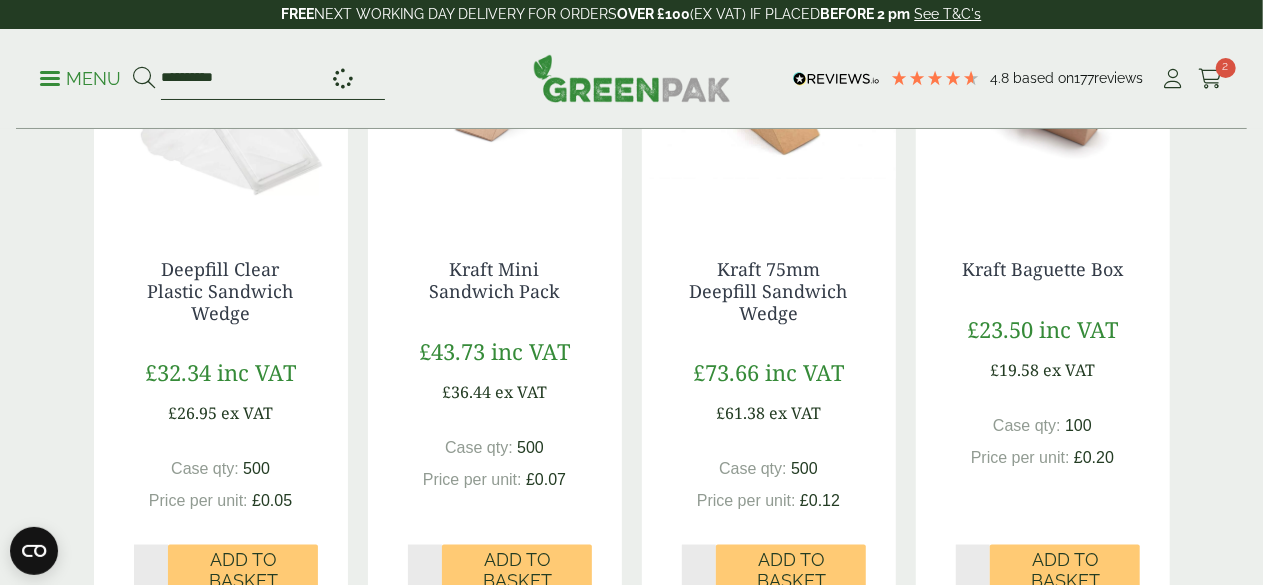 type on "**********" 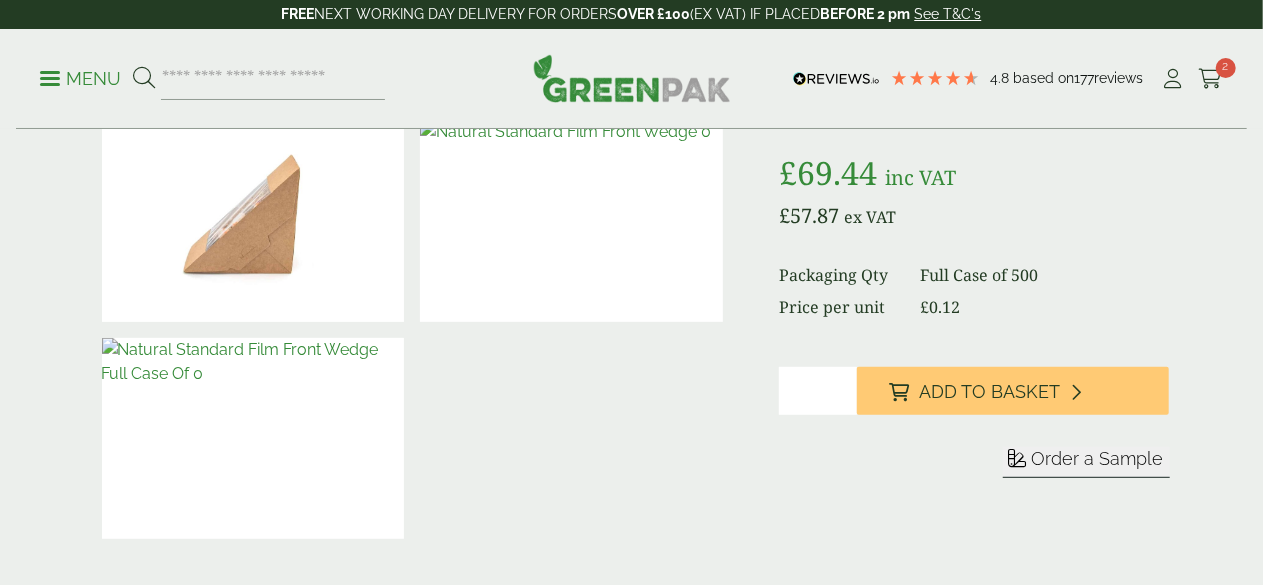 scroll, scrollTop: 300, scrollLeft: 0, axis: vertical 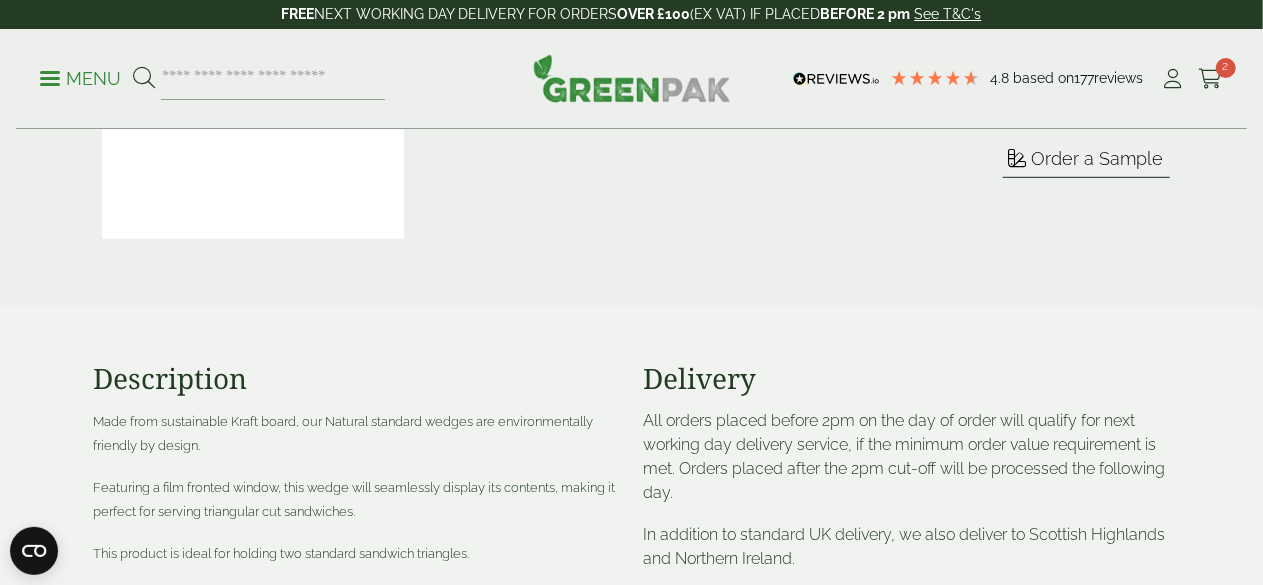 click on "Order a Sample" at bounding box center [1086, 162] 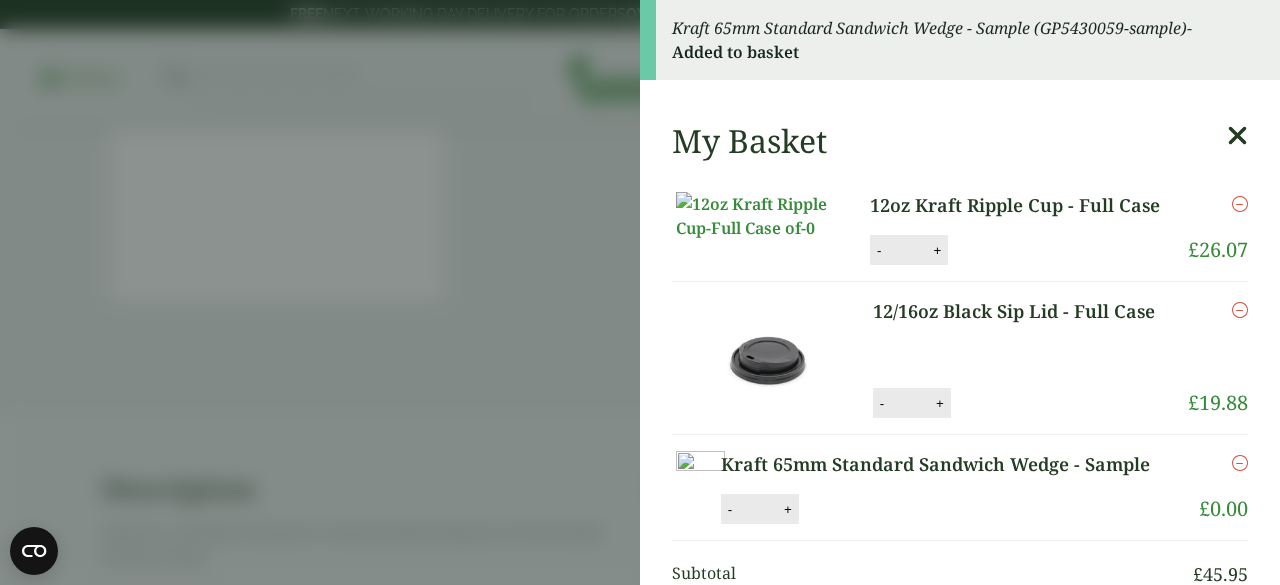 click on "Kraft 65mm Standard Sandwich Wedge - Sample (GP5430059-sample)  -  Added to basket
My Basket
12oz Kraft Ripple Cup - Full Case
12oz Kraft Ripple Cup - Full Case quantity
- * +
Update
Remove
£ [PRICE]
-" at bounding box center [640, 292] 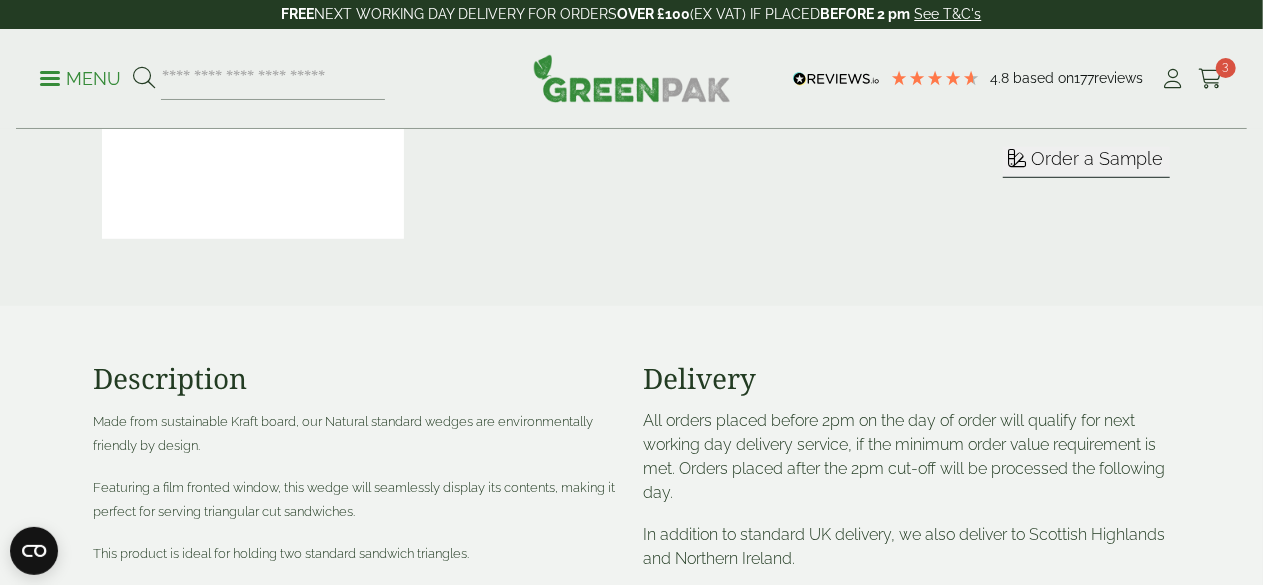 click on "Menu" at bounding box center [80, 79] 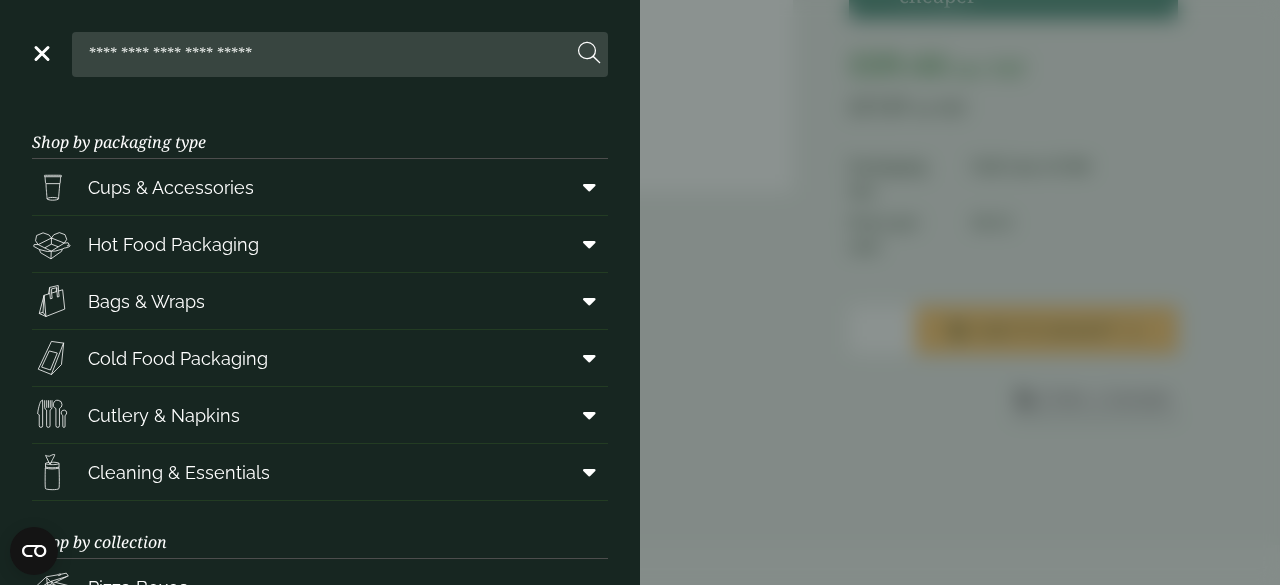 click on "Close
Shop by packaging type
Cups & Accessories
Hot Drink Paper Cups
Smoothie Cups
Pint & Half Pint Glasses
Hiball Glasses
Shot Glasses
Stemmed Glasses
Tumblers Glasses
Carafes & Jugs
In-cup Drinks
Coca Cola Cups
Green Effect
Single Wall Cups
Hot Food Packaging
Food Trays
Hotdog Trays
Deli Boxes
On The Go Boxes
Chicken Boxes
Clamshell Boxes
Burger Boxes
Pizza Boxes
Kraft Bowls" at bounding box center [640, 292] 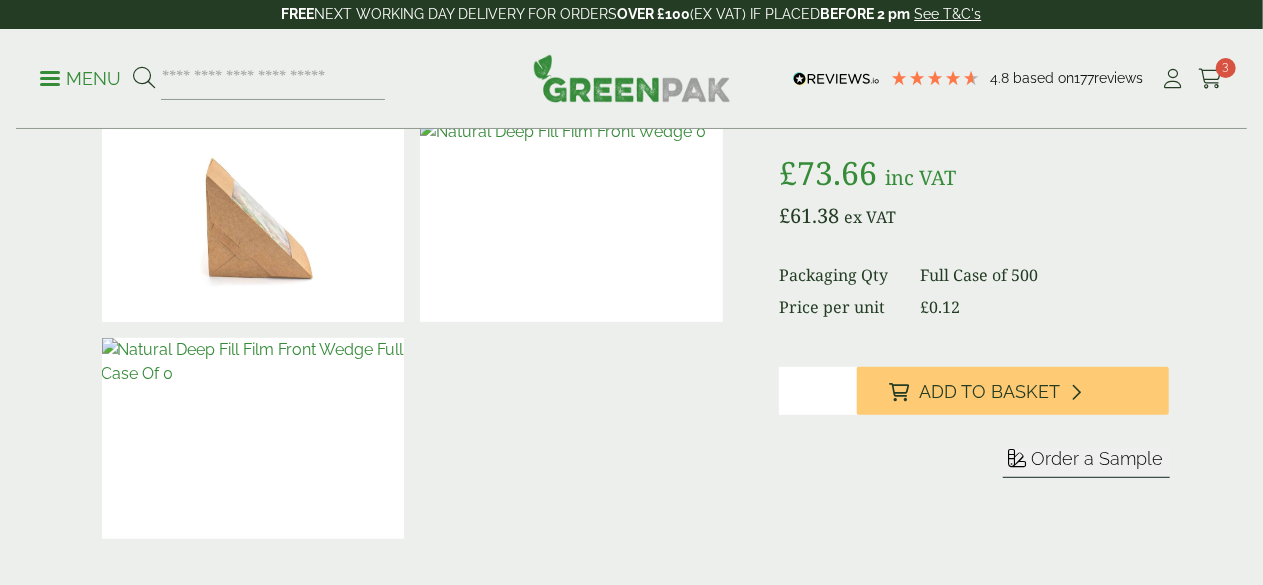 scroll, scrollTop: 300, scrollLeft: 0, axis: vertical 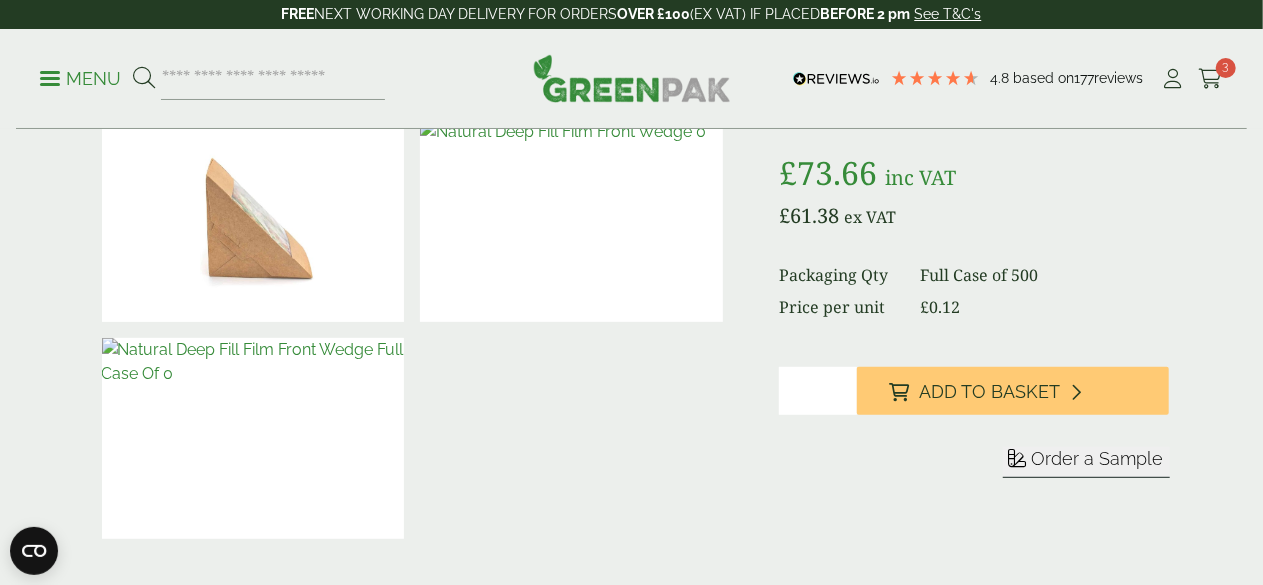 click on "Order a Sample" at bounding box center [1086, 462] 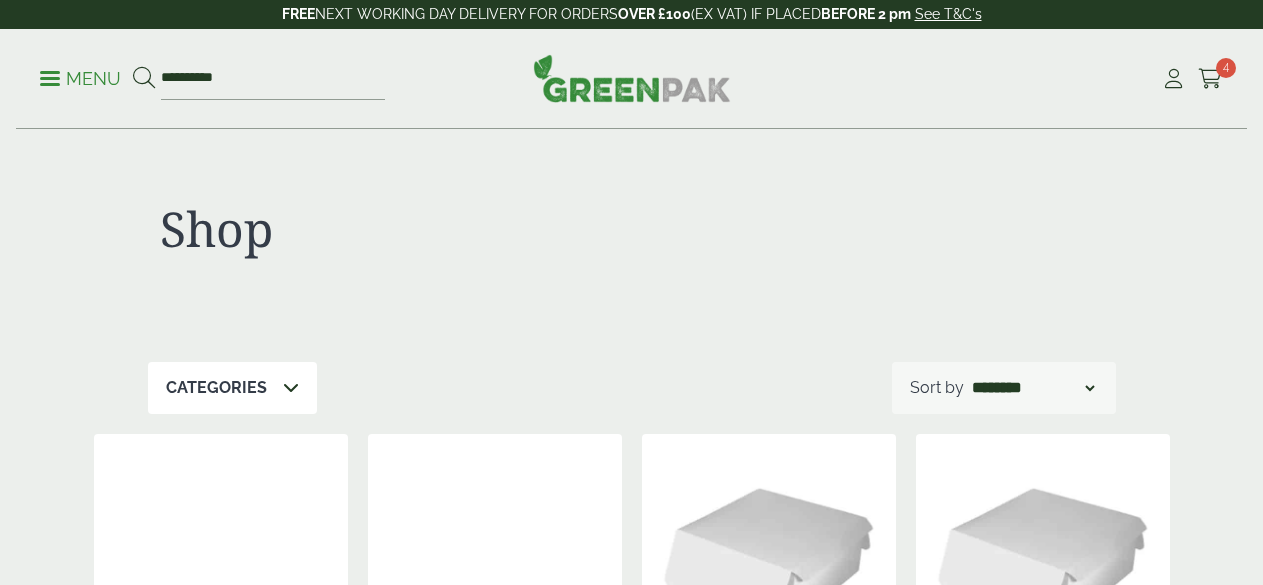 scroll, scrollTop: 0, scrollLeft: 0, axis: both 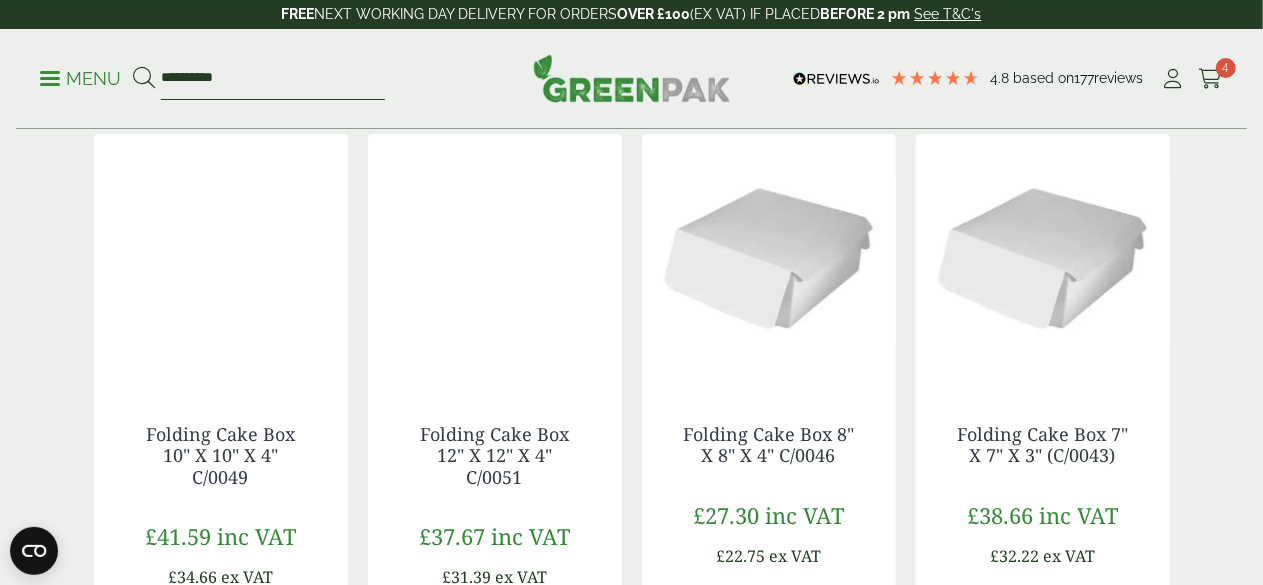 click on "**********" at bounding box center (273, 79) 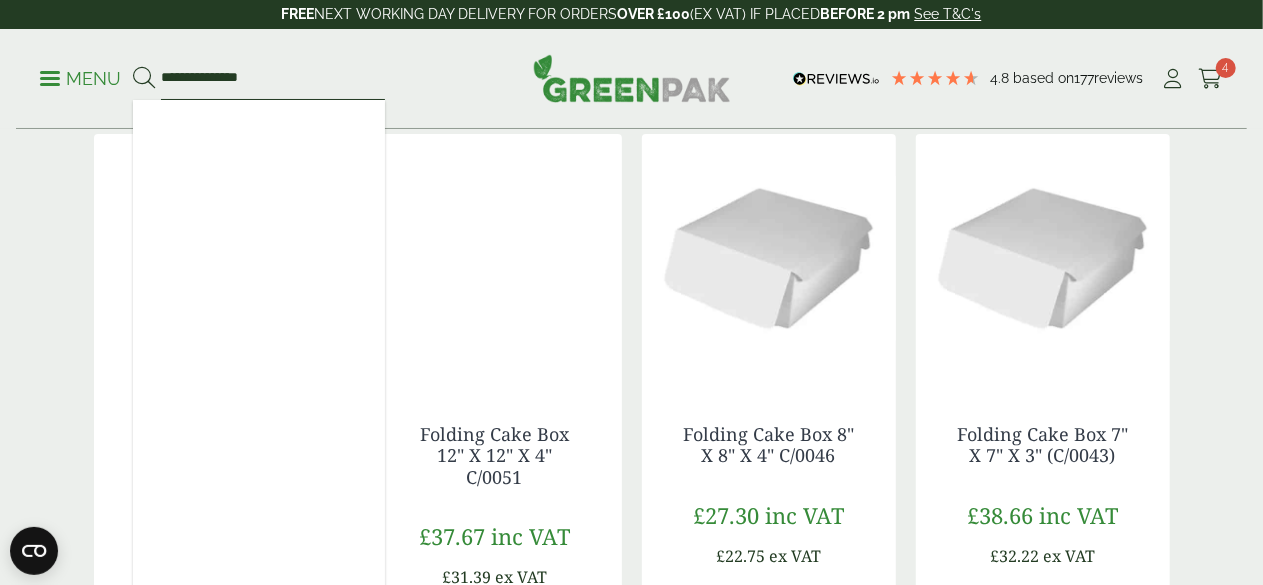 drag, startPoint x: 354, startPoint y: 69, endPoint x: 26, endPoint y: 39, distance: 329.36908 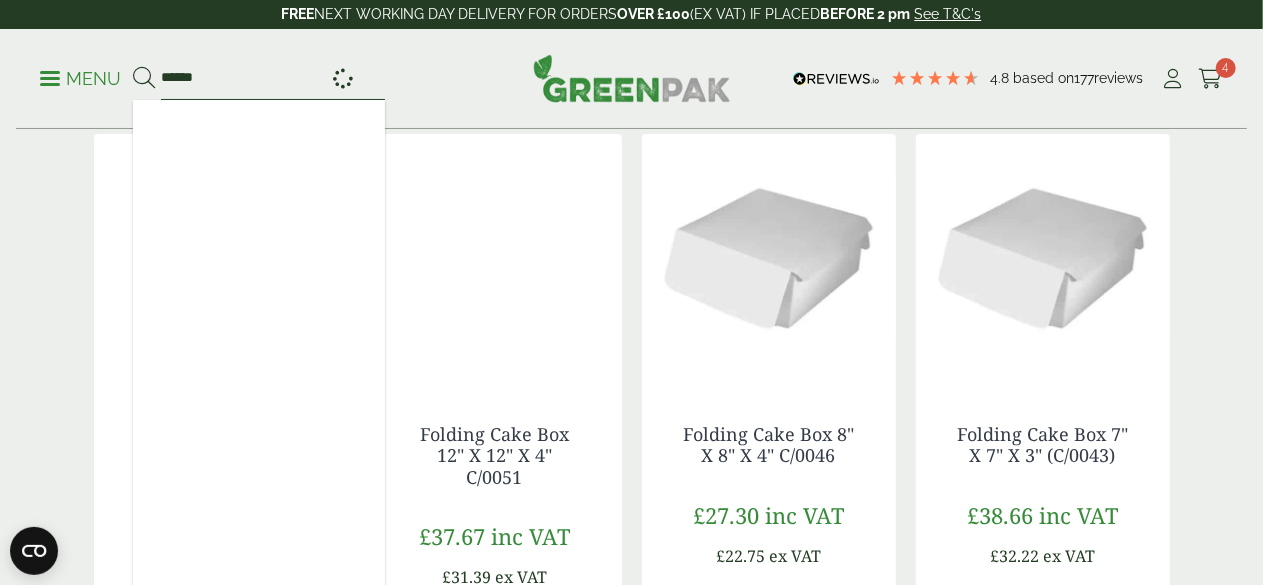 type on "******" 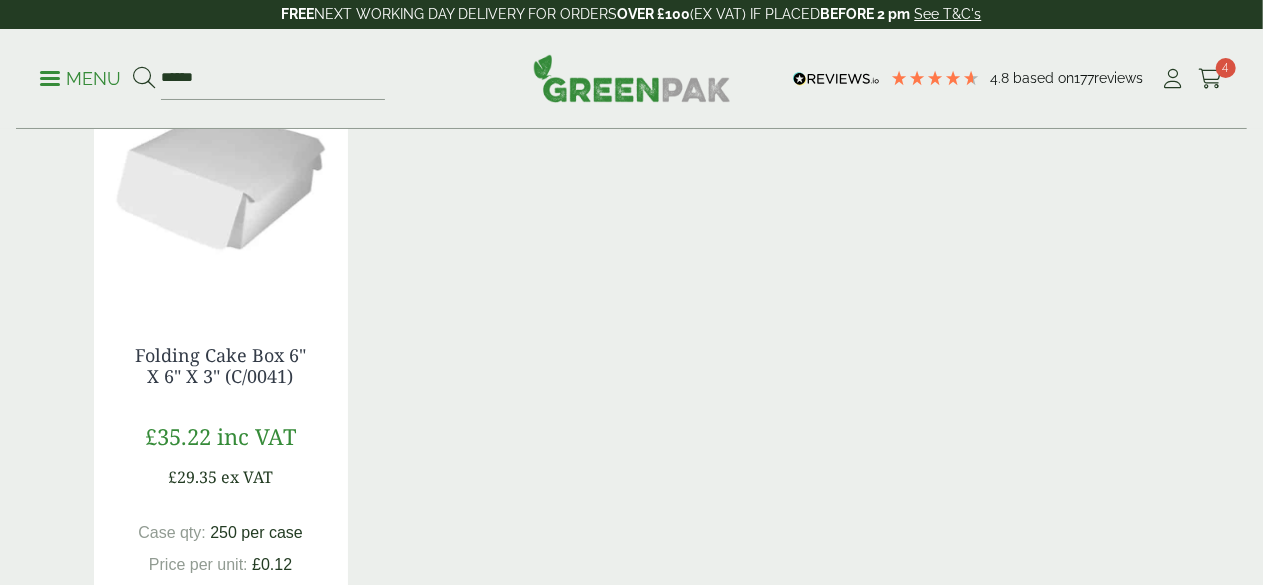 scroll, scrollTop: 0, scrollLeft: 0, axis: both 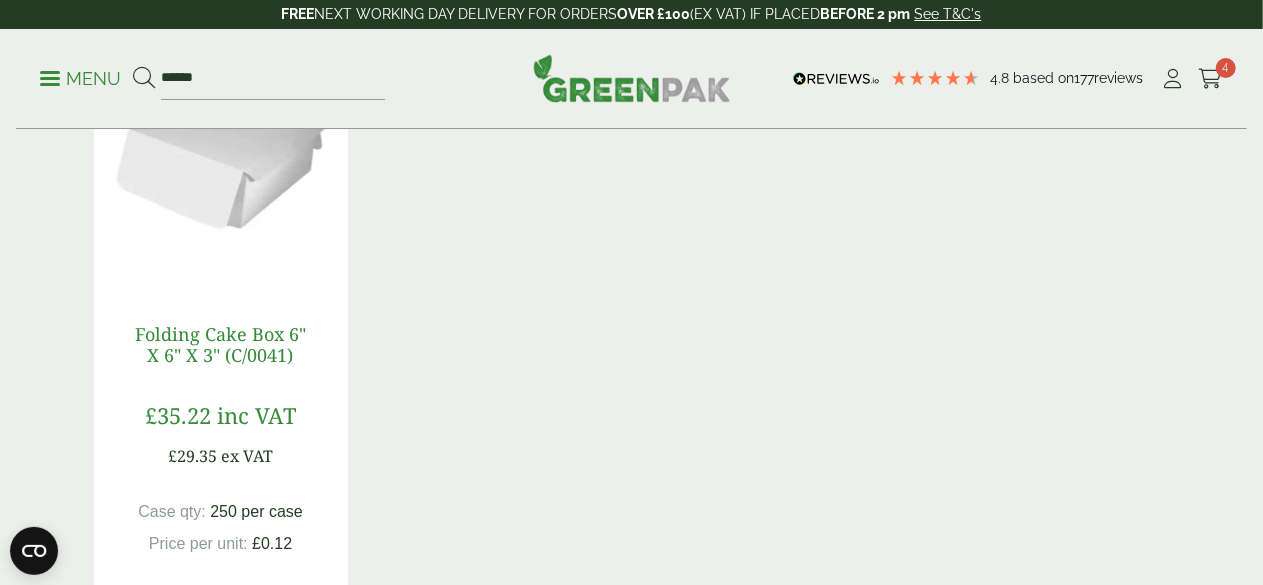 click on "Folding Cake Box 6" X 6" X 3" (C/0041)" at bounding box center (220, 345) 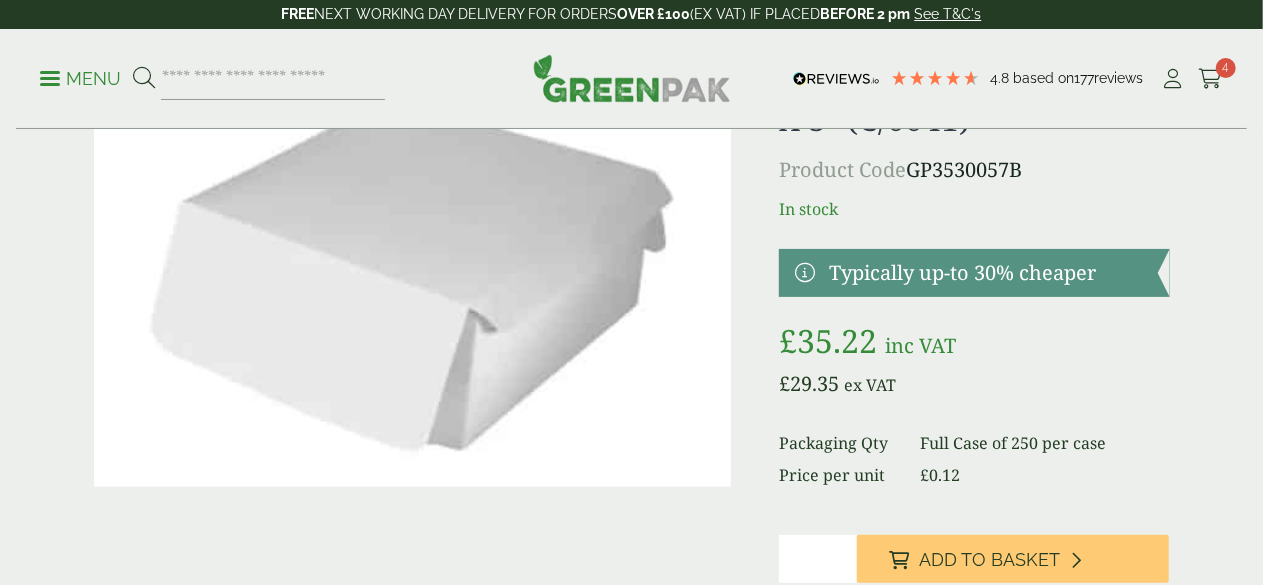 scroll, scrollTop: 200, scrollLeft: 0, axis: vertical 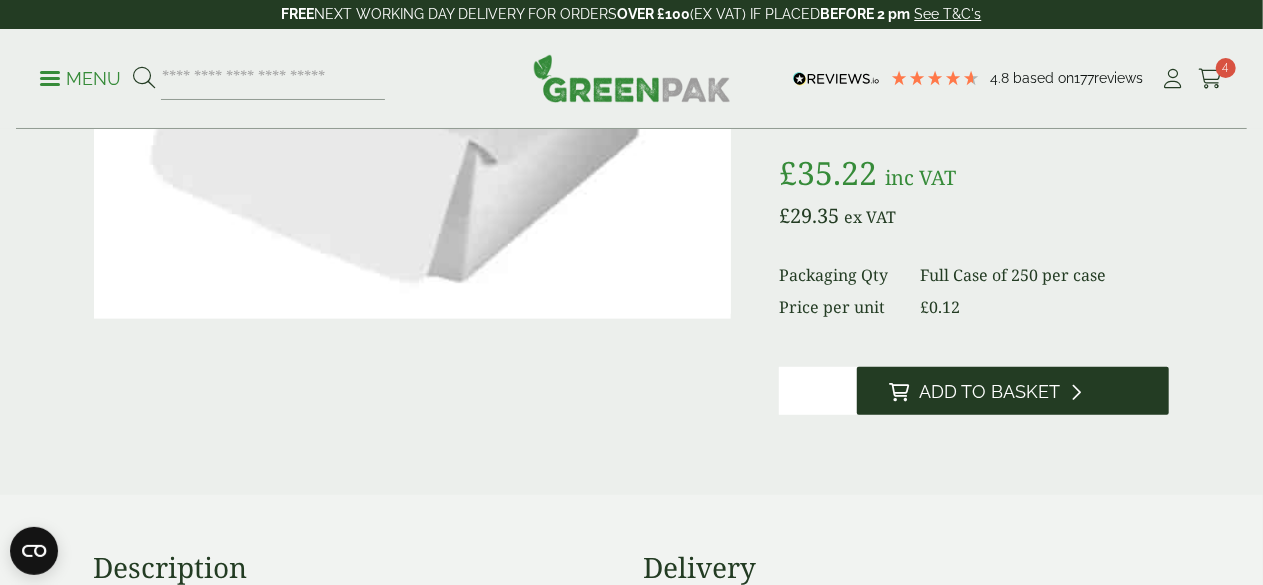 click on "Add to Basket" at bounding box center (989, 392) 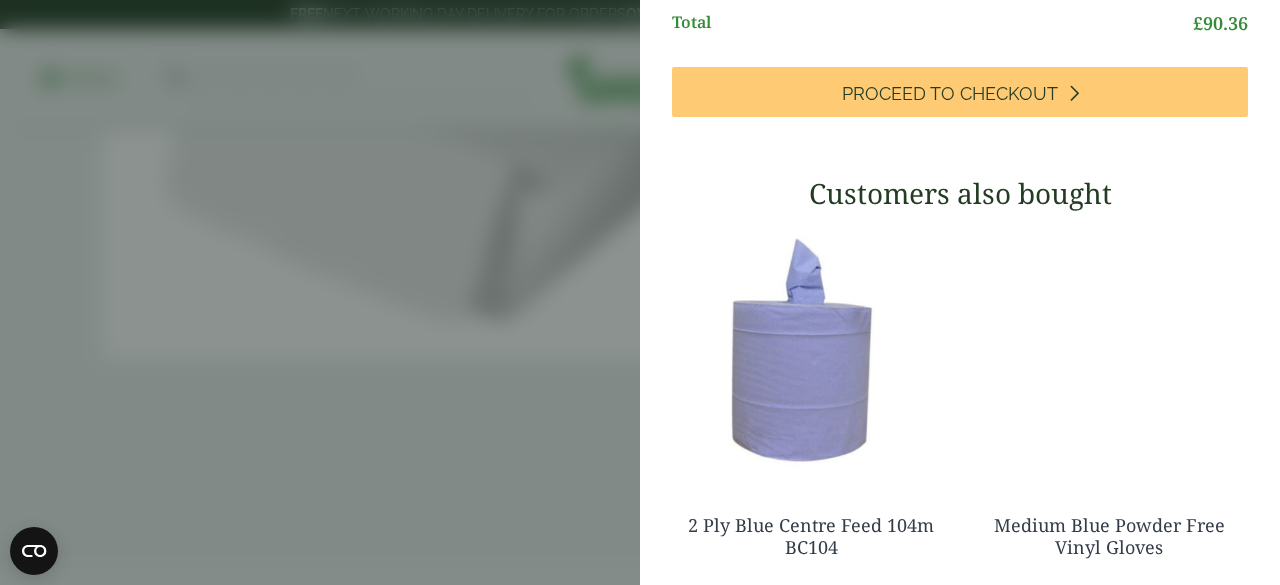 scroll, scrollTop: 1000, scrollLeft: 0, axis: vertical 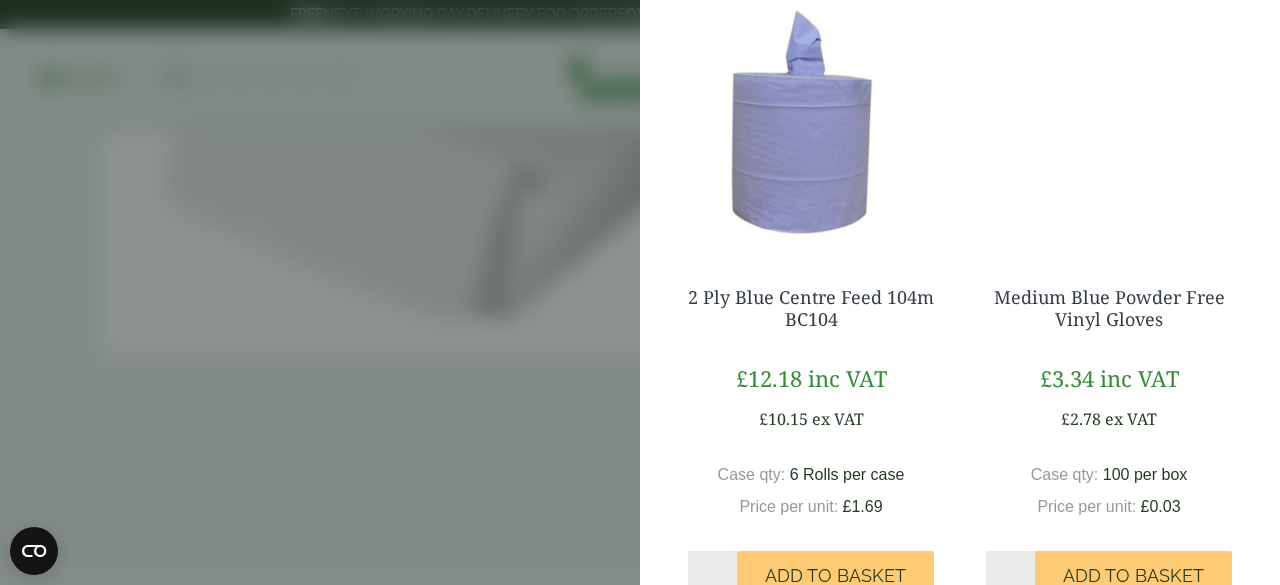 click on "Proceed to Checkout" at bounding box center [950, -134] 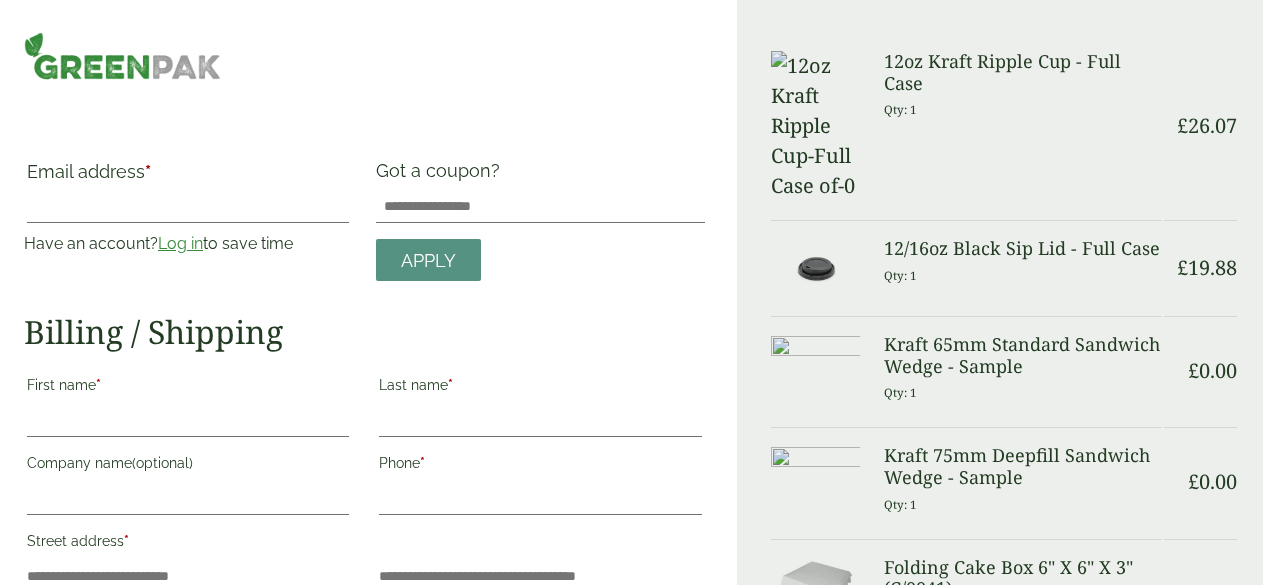 scroll, scrollTop: 0, scrollLeft: 0, axis: both 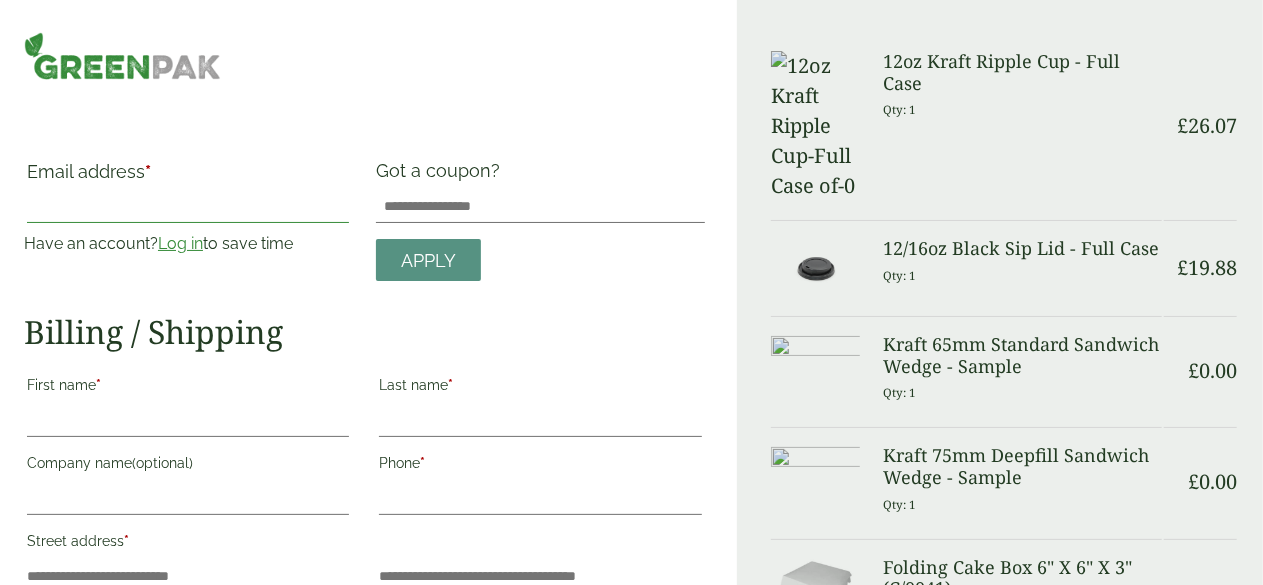 click on "Email address  *" at bounding box center [188, 207] 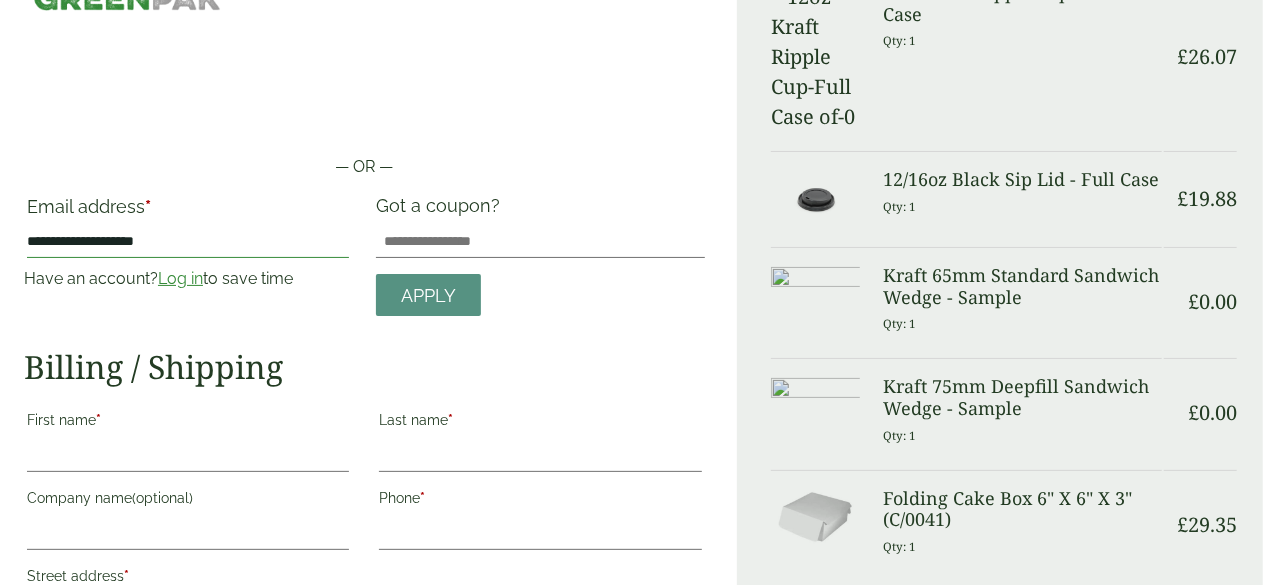 scroll, scrollTop: 200, scrollLeft: 0, axis: vertical 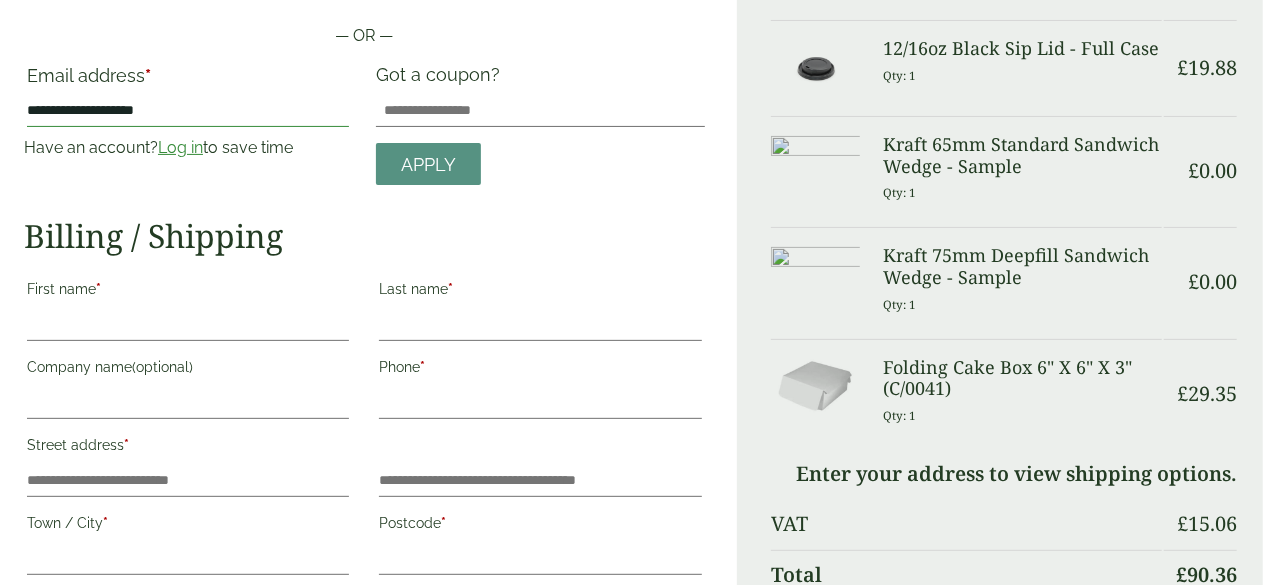 type on "**********" 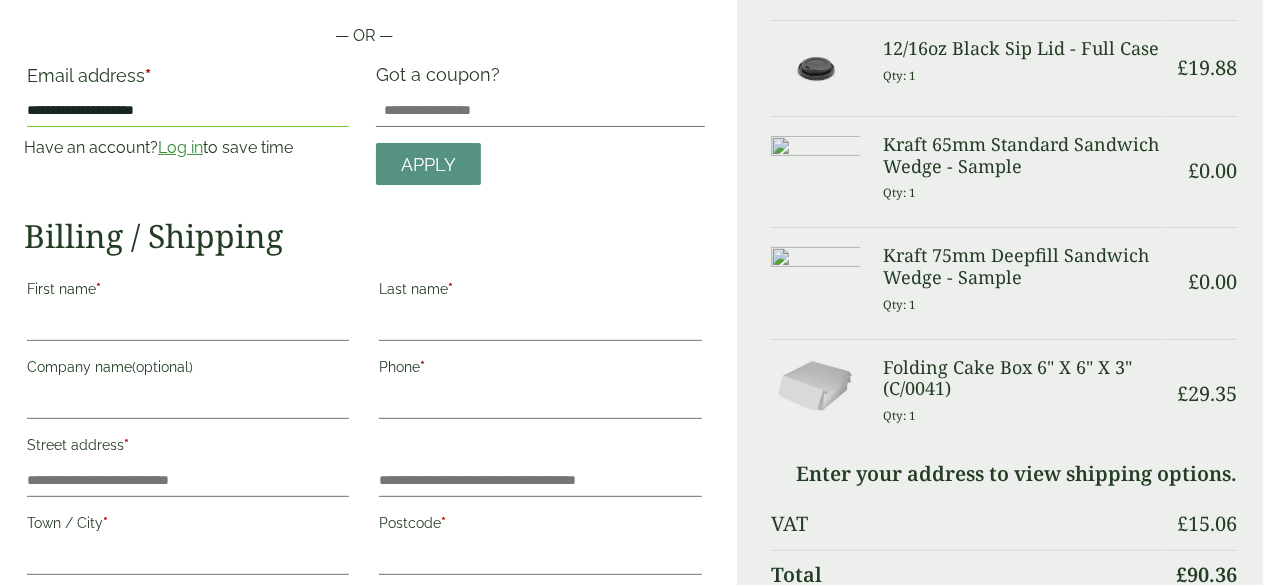 click on "Log in" at bounding box center [180, 147] 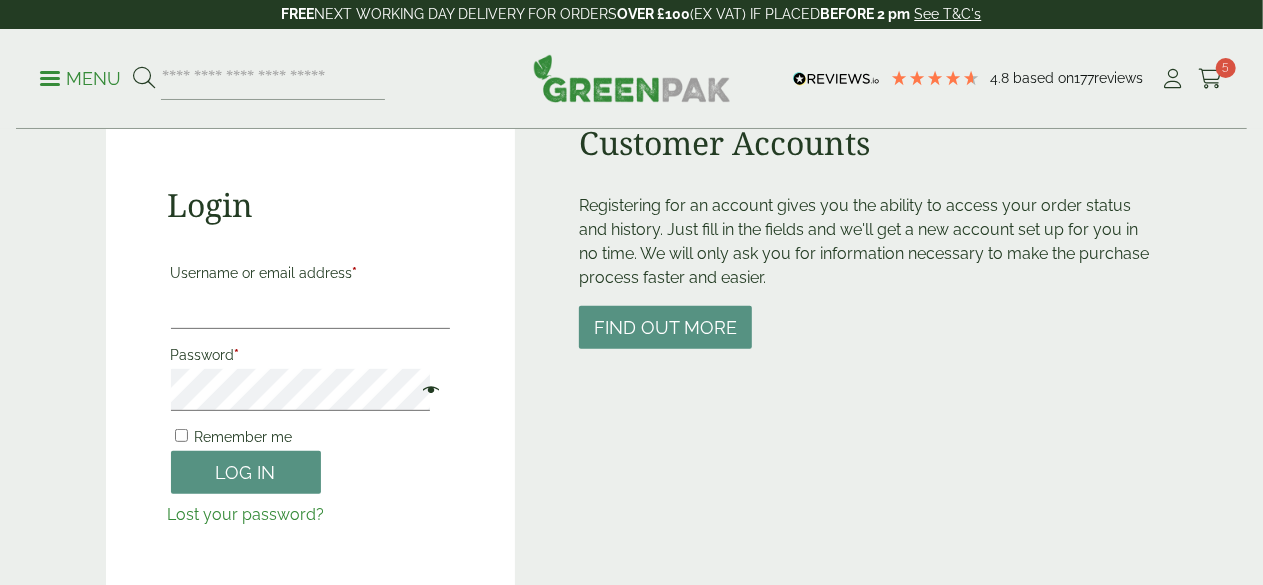 scroll, scrollTop: 294, scrollLeft: 0, axis: vertical 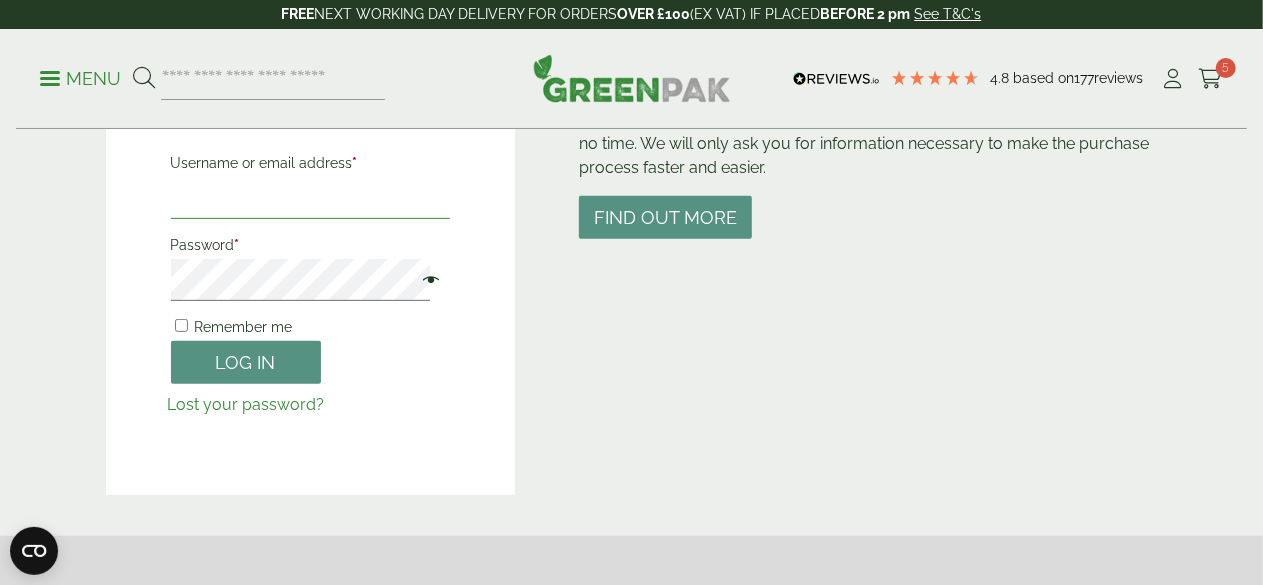 click on "Username or email address  *" at bounding box center (311, 198) 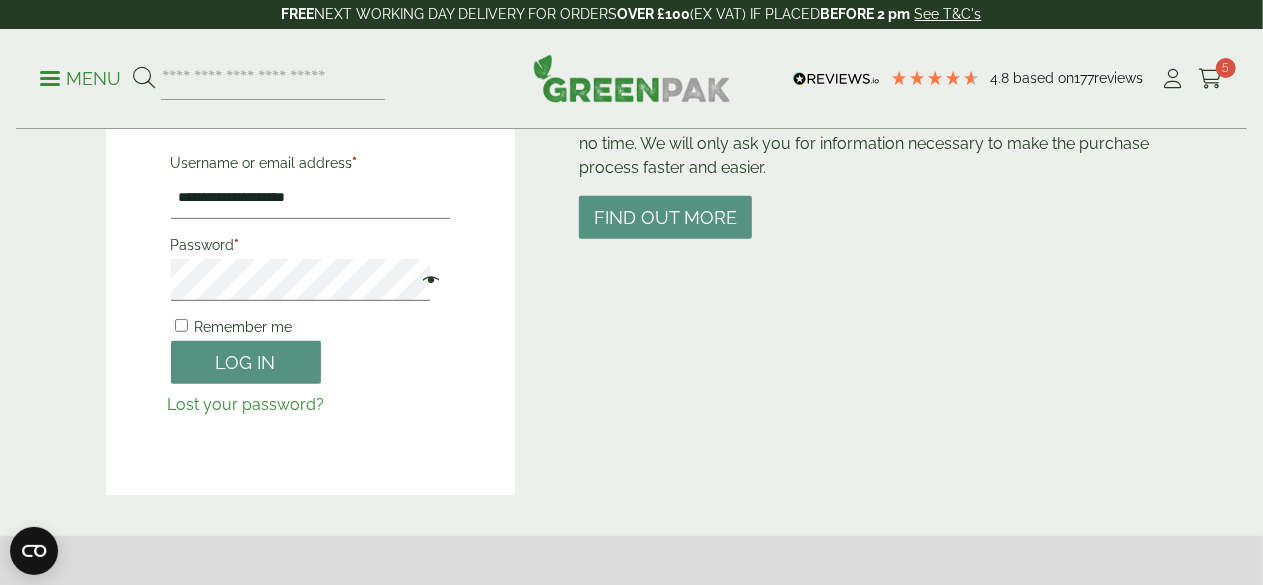 click at bounding box center [426, 282] 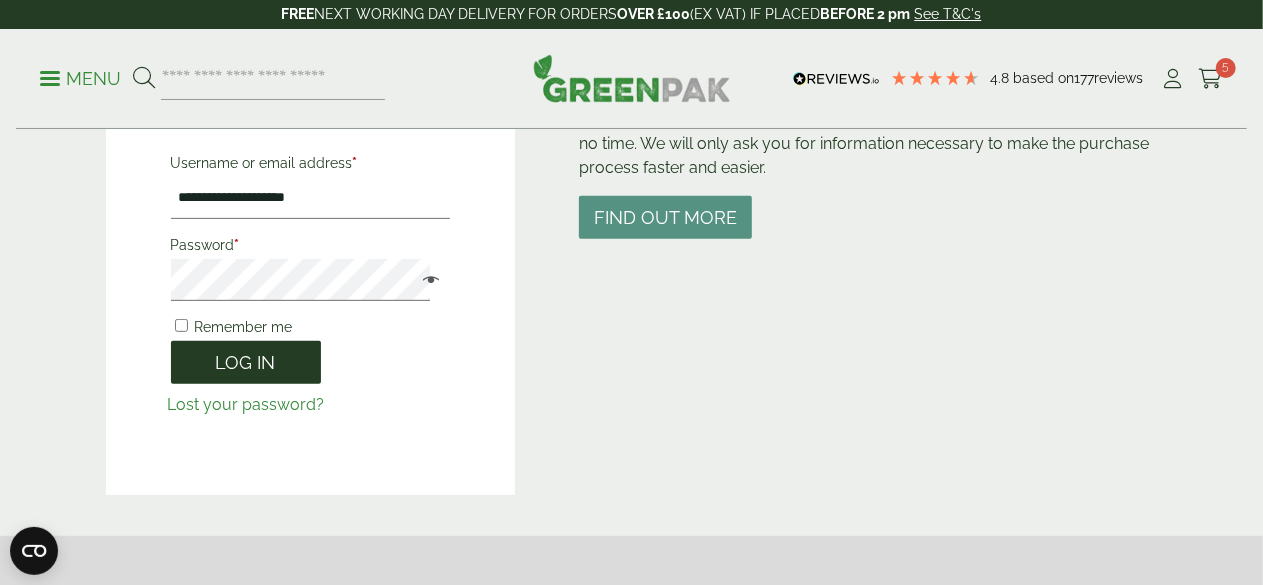 click on "Log in" at bounding box center [246, 362] 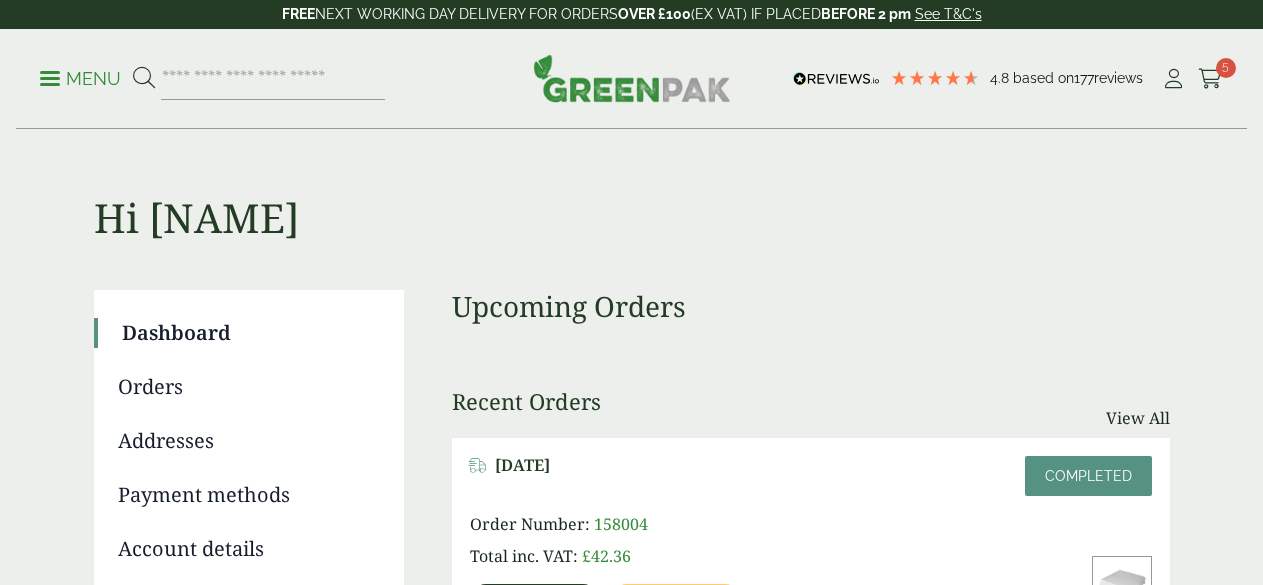 scroll, scrollTop: 0, scrollLeft: 0, axis: both 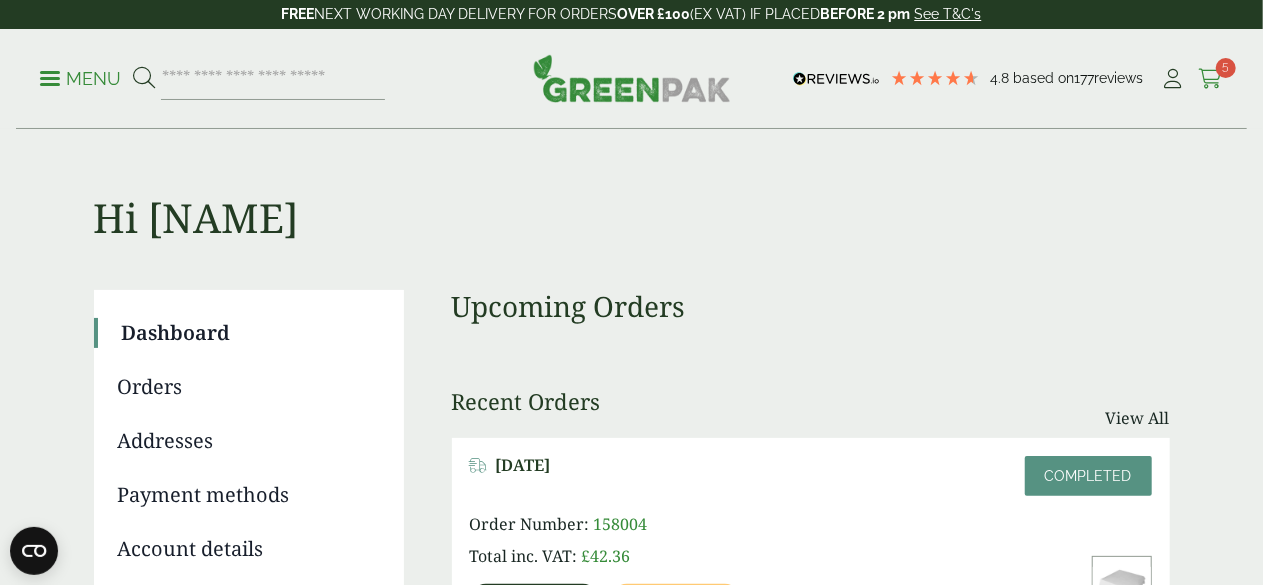 click at bounding box center [1210, 79] 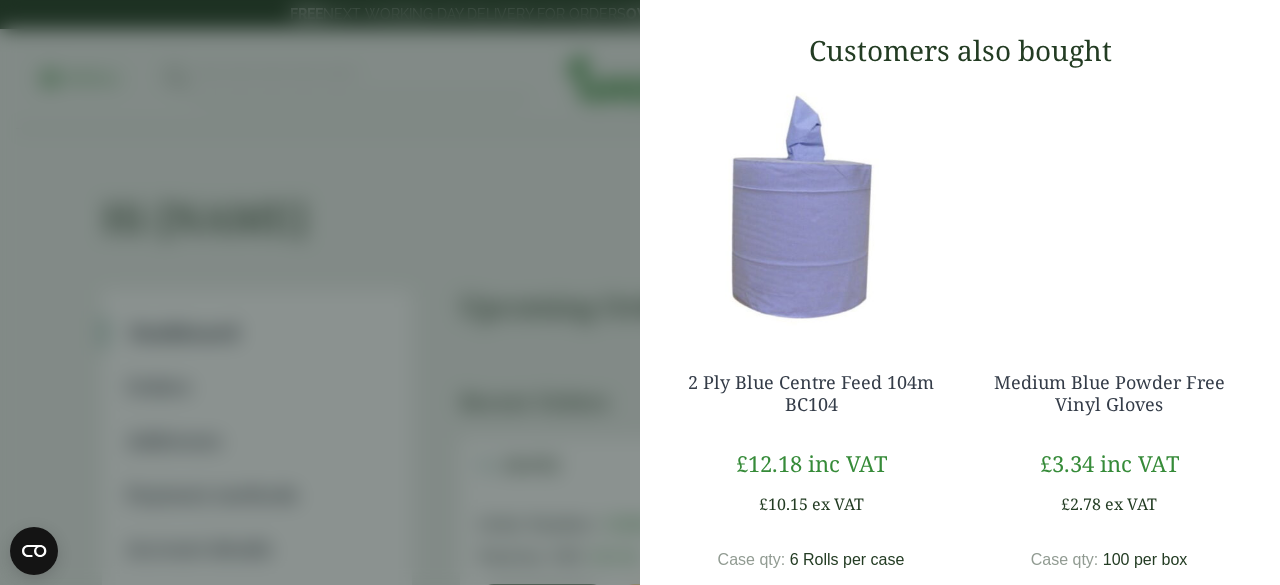 scroll, scrollTop: 900, scrollLeft: 0, axis: vertical 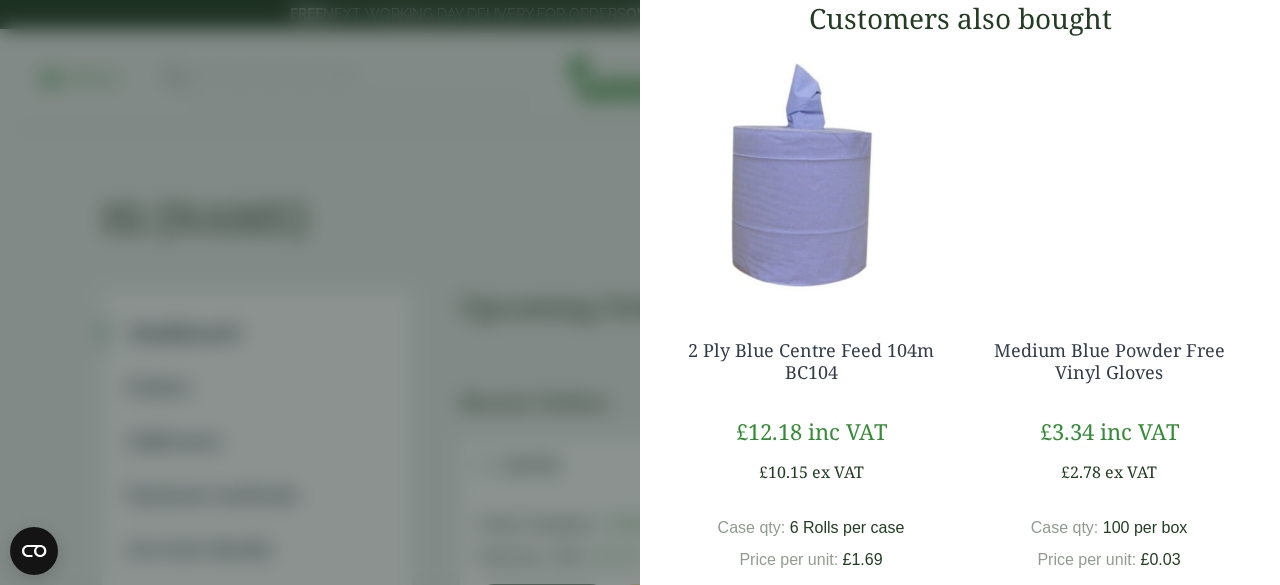 click on "Proceed to Checkout" at bounding box center [950, -81] 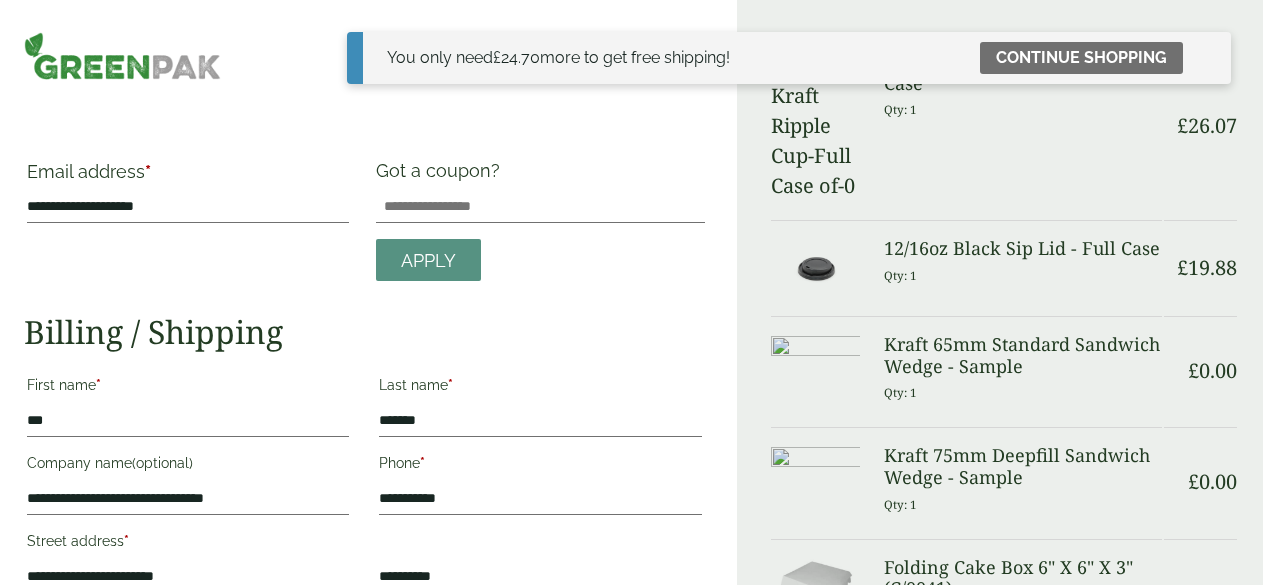 scroll, scrollTop: 0, scrollLeft: 0, axis: both 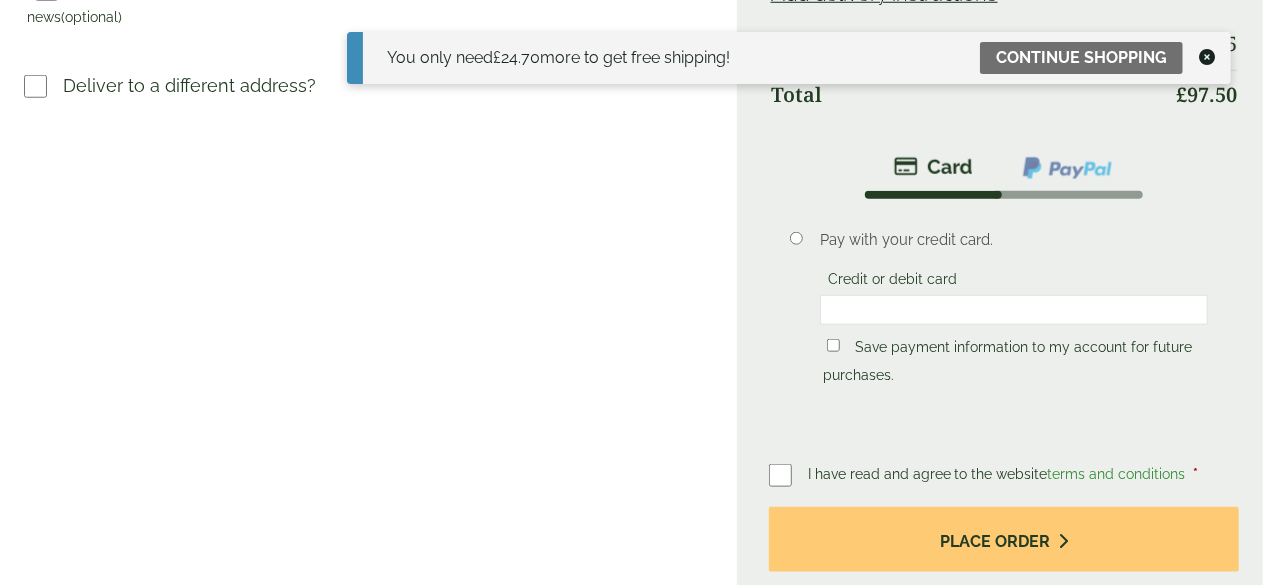 click at bounding box center (788, 475) 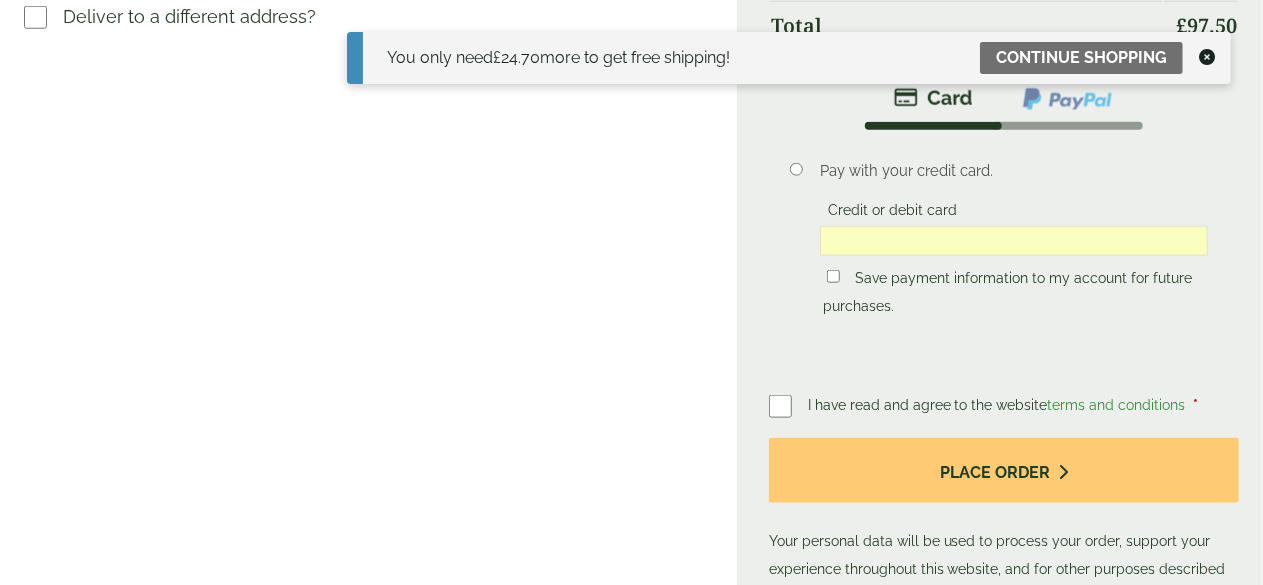 scroll, scrollTop: 1000, scrollLeft: 0, axis: vertical 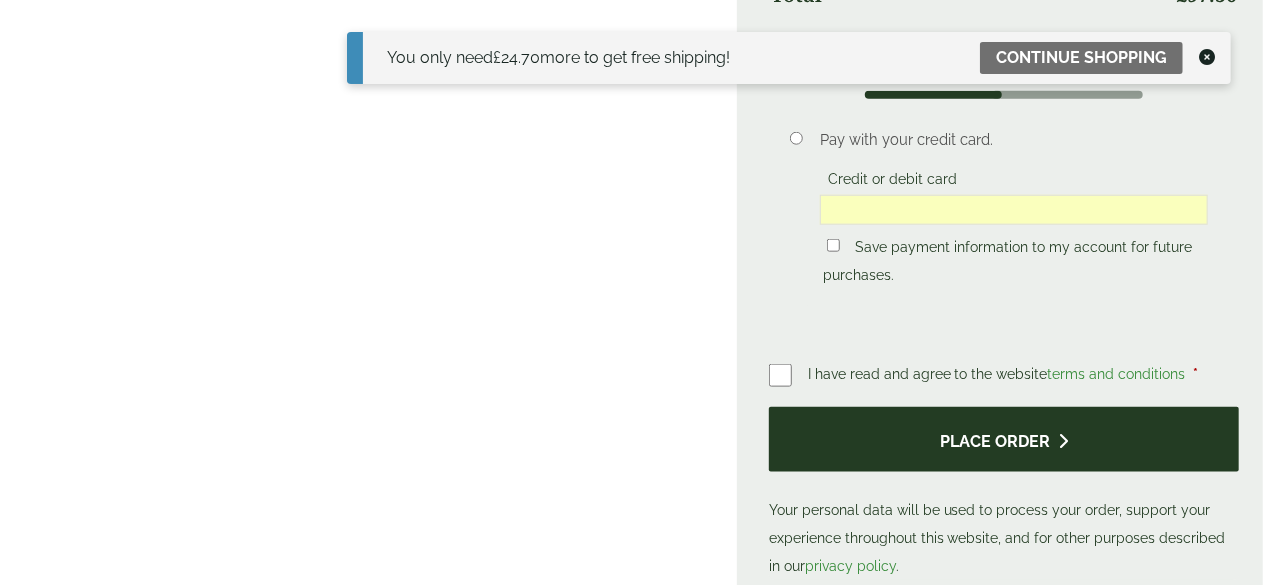 click on "Place order" at bounding box center [1004, 439] 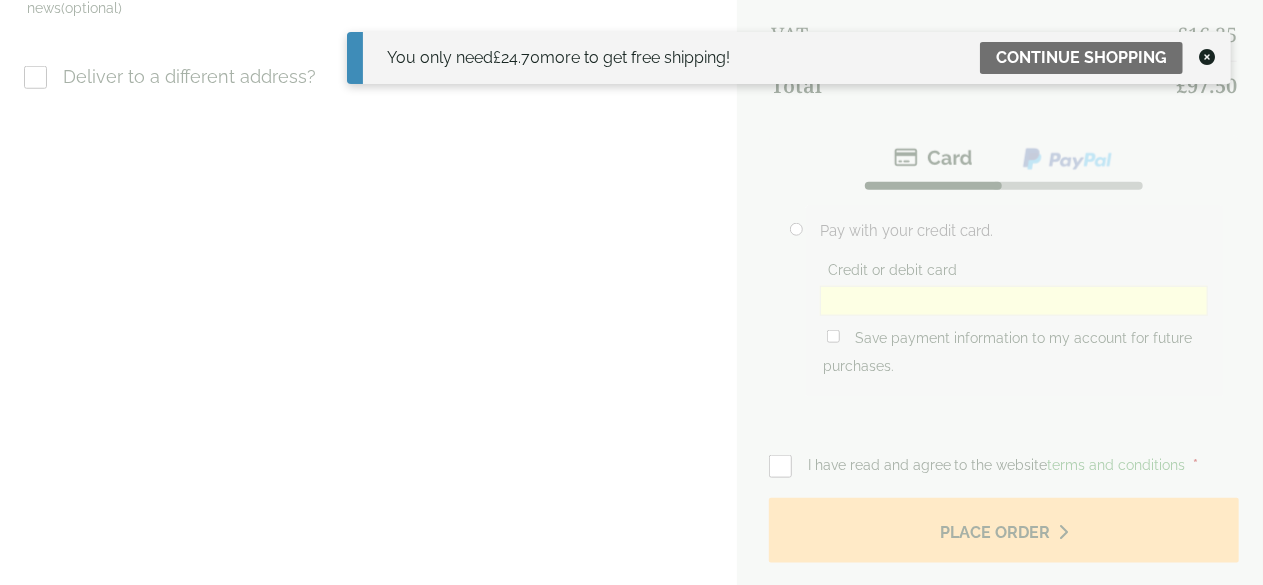 scroll, scrollTop: 900, scrollLeft: 0, axis: vertical 